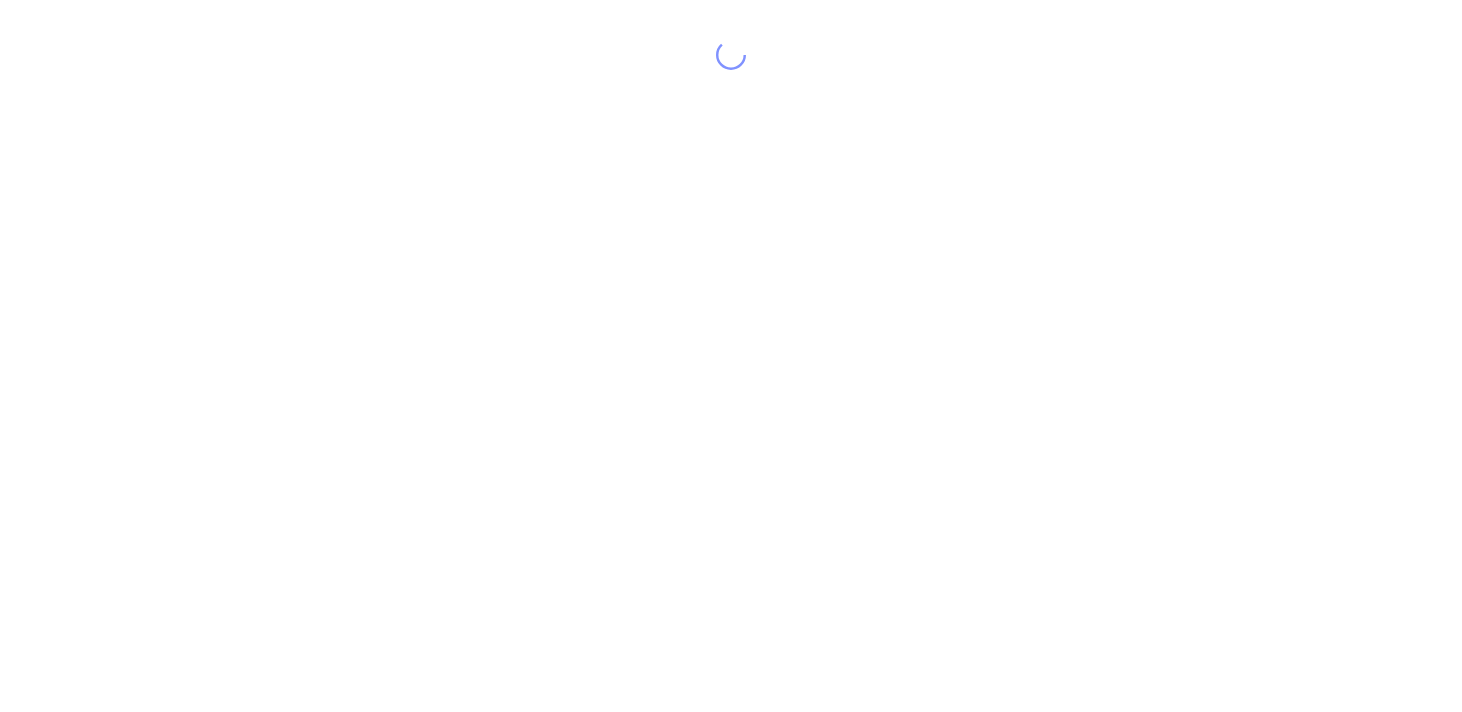 scroll, scrollTop: 0, scrollLeft: 0, axis: both 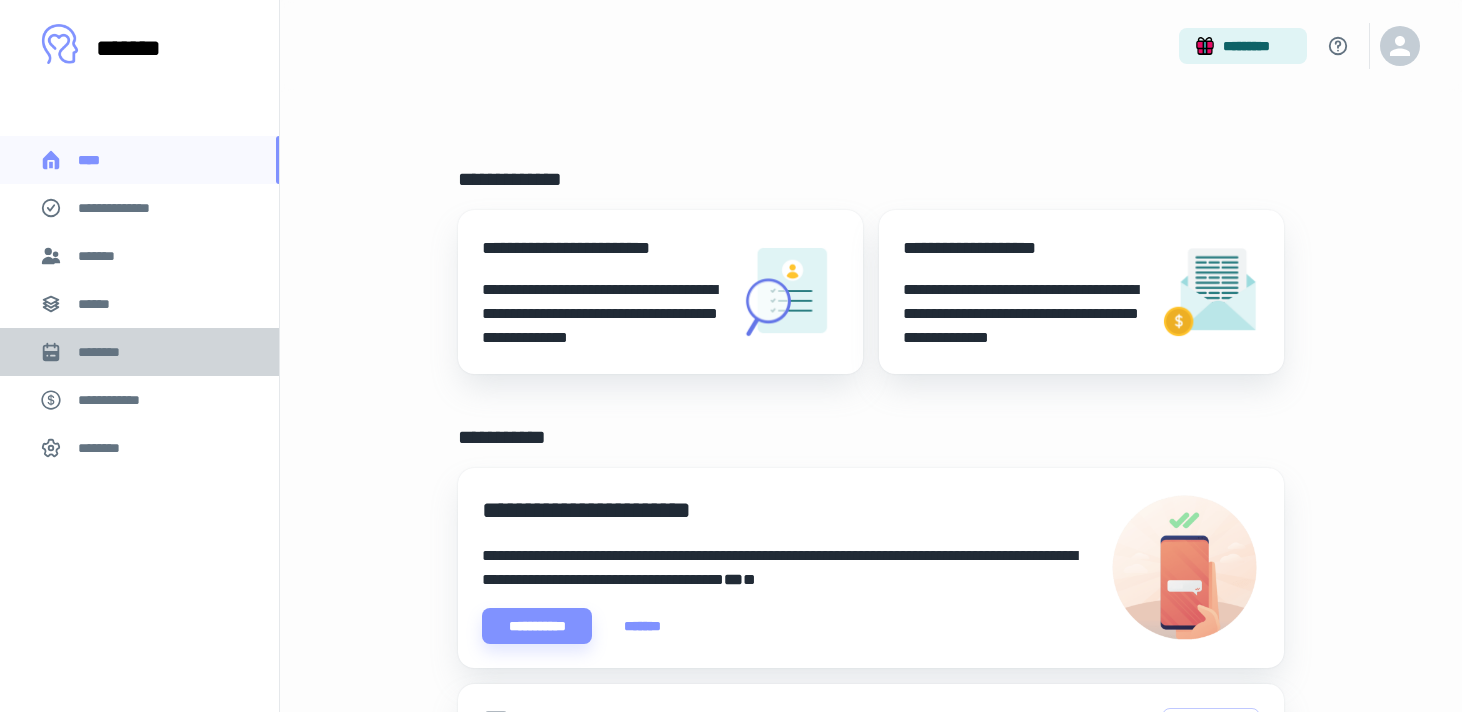 click on "********" at bounding box center (107, 352) 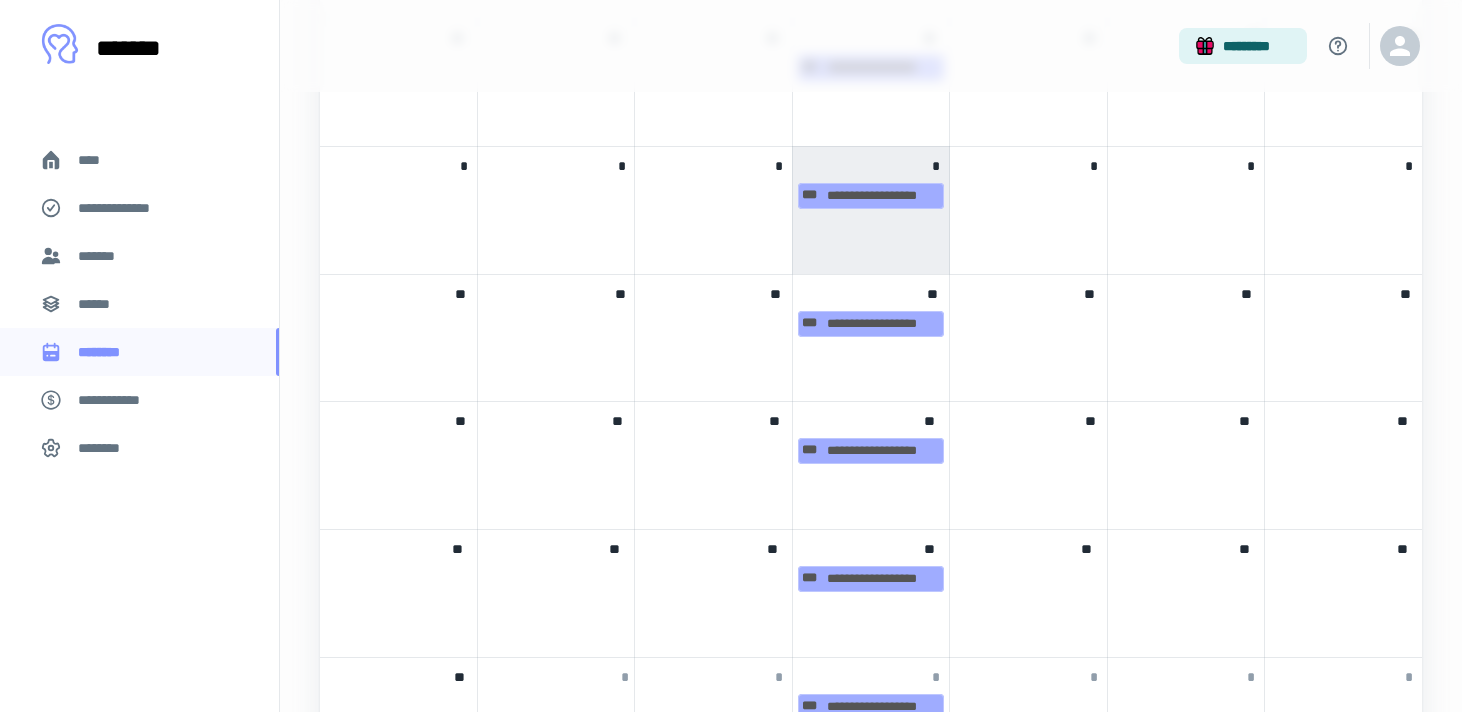scroll, scrollTop: 866, scrollLeft: 0, axis: vertical 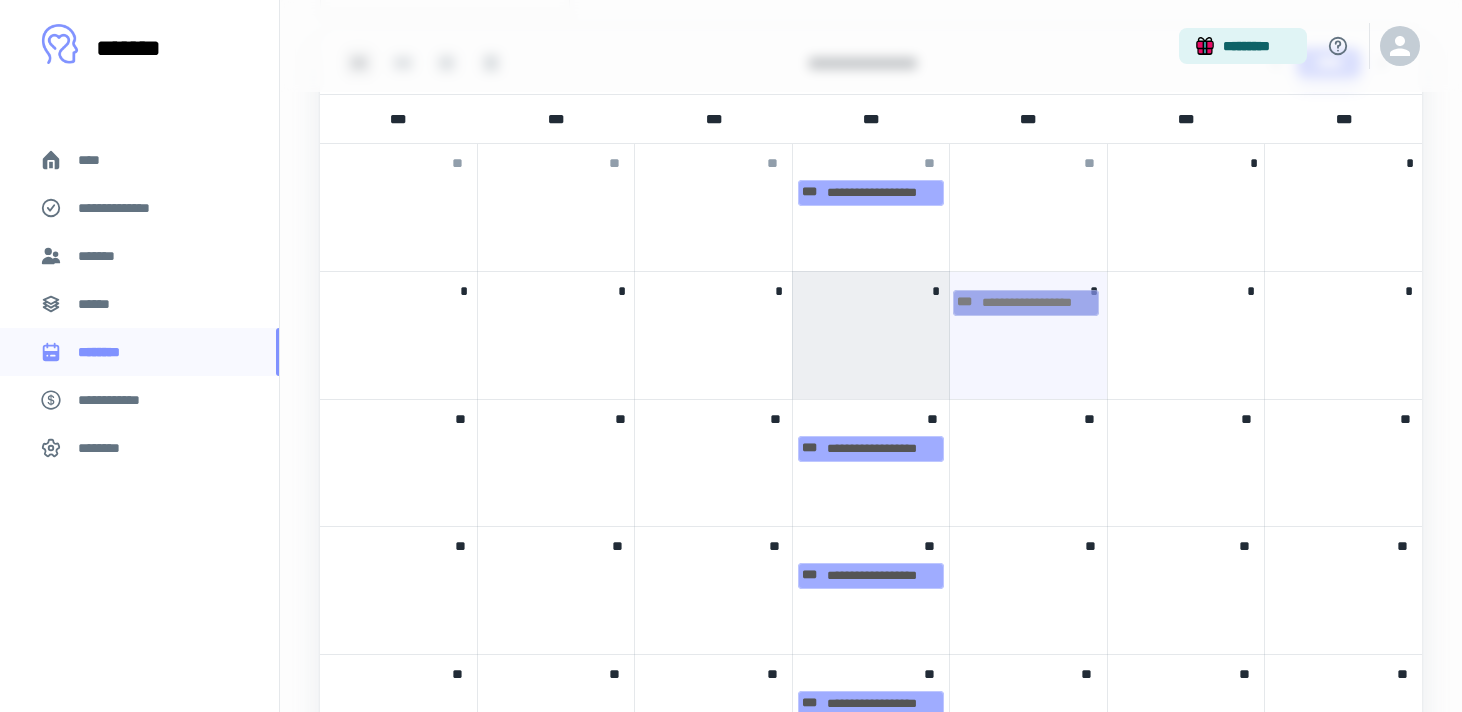 drag, startPoint x: 896, startPoint y: 323, endPoint x: 1051, endPoint y: 305, distance: 156.04166 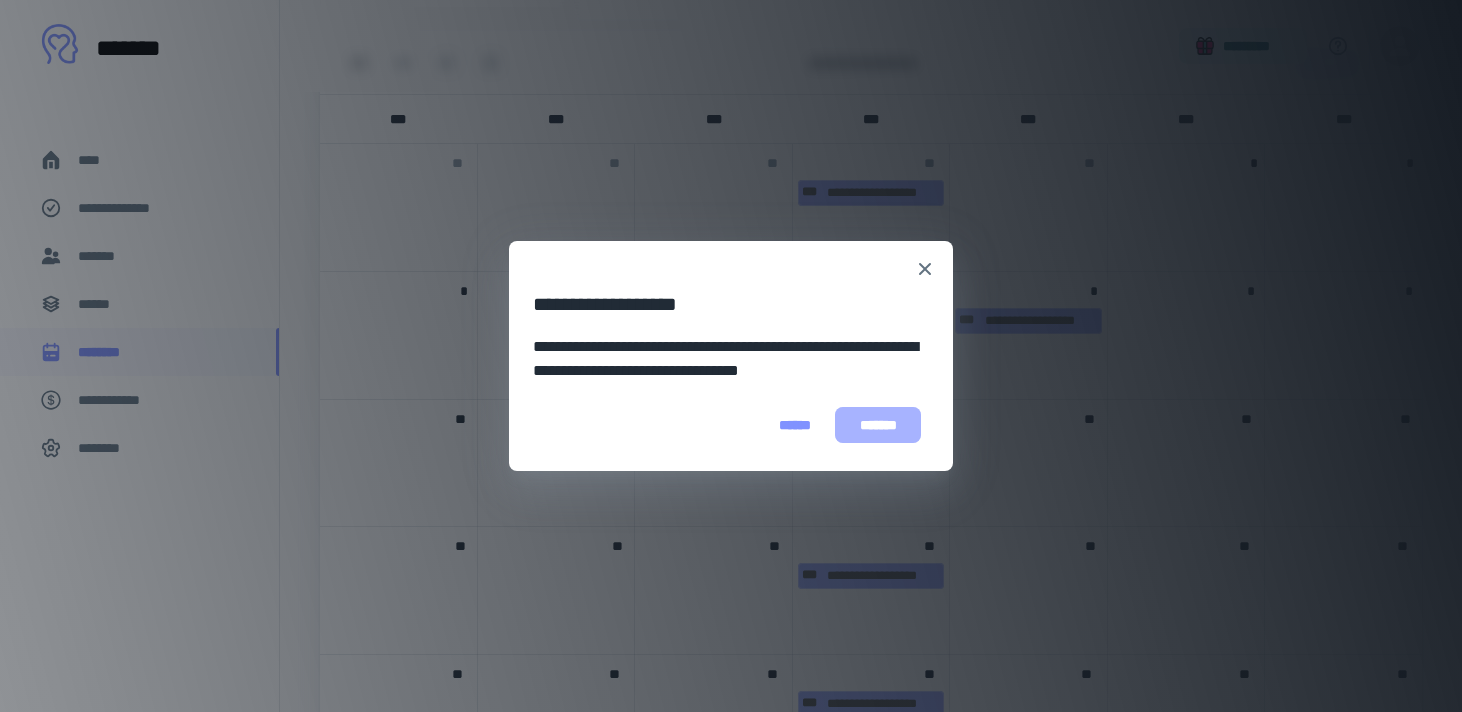 click on "*******" at bounding box center (878, 425) 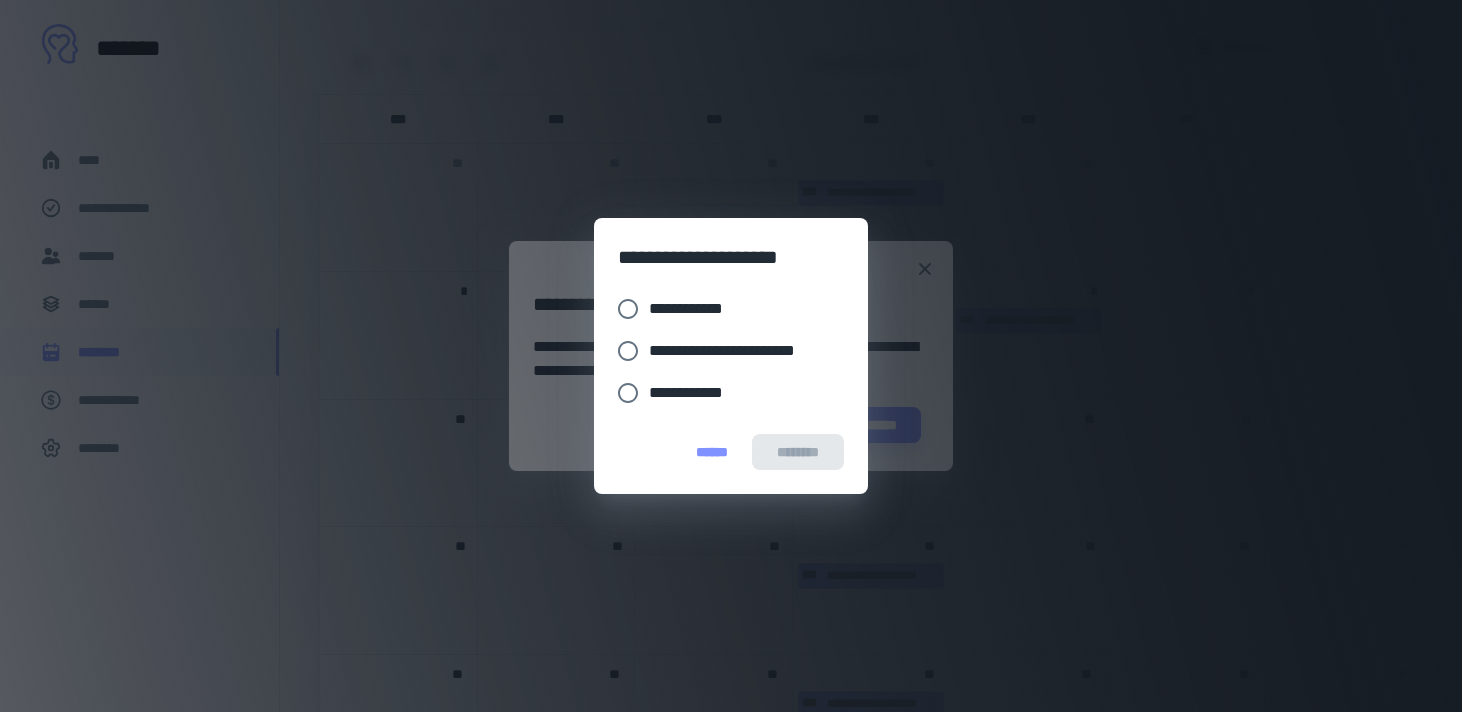 click on "**********" at bounding box center (694, 309) 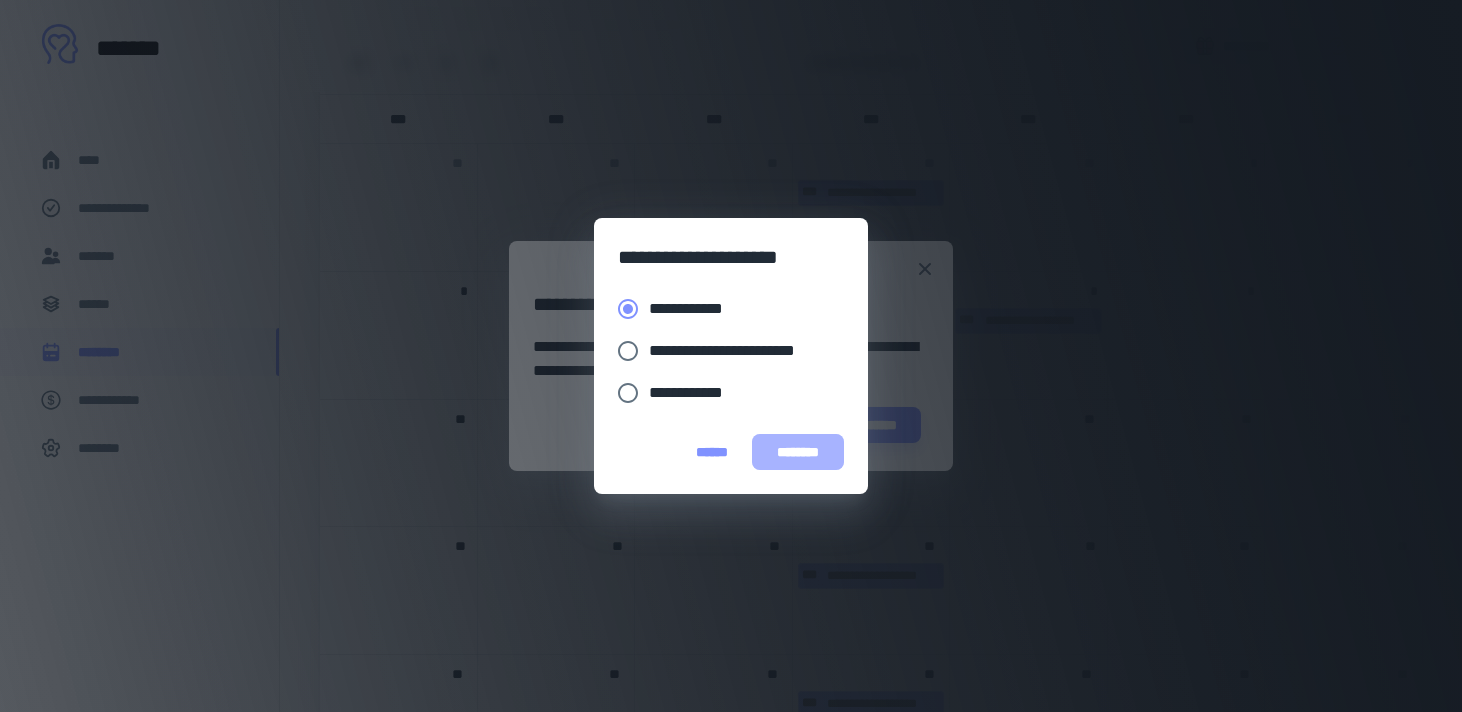 click on "********" at bounding box center (798, 452) 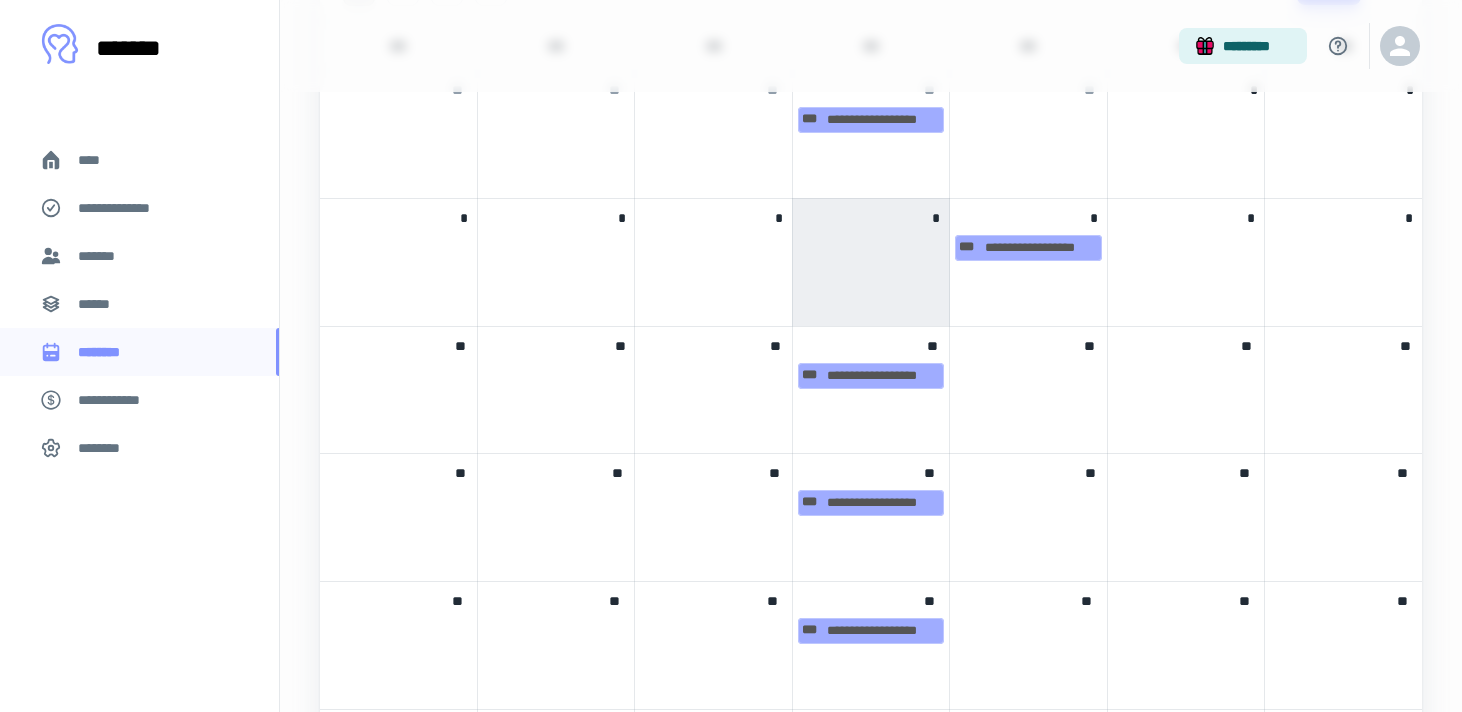 click on "****" at bounding box center (139, 160) 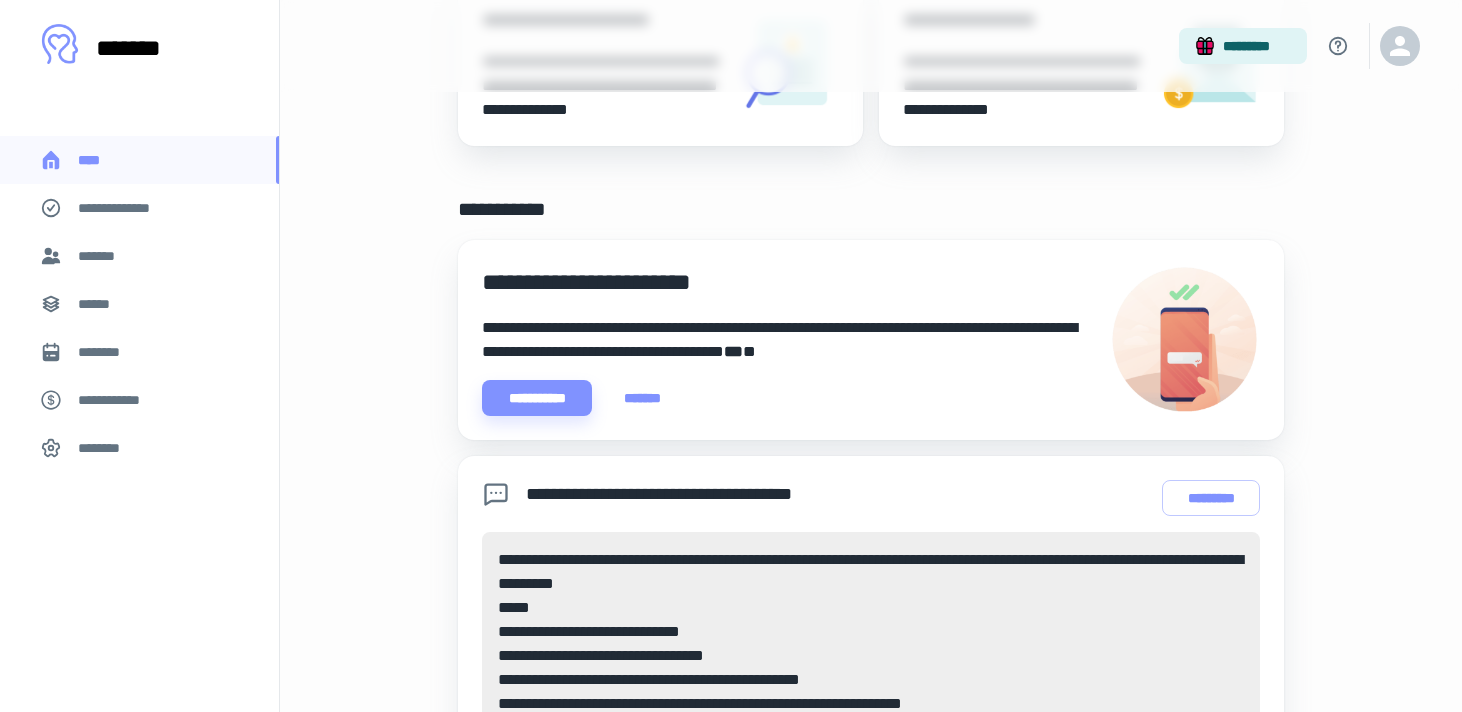 scroll, scrollTop: 0, scrollLeft: 0, axis: both 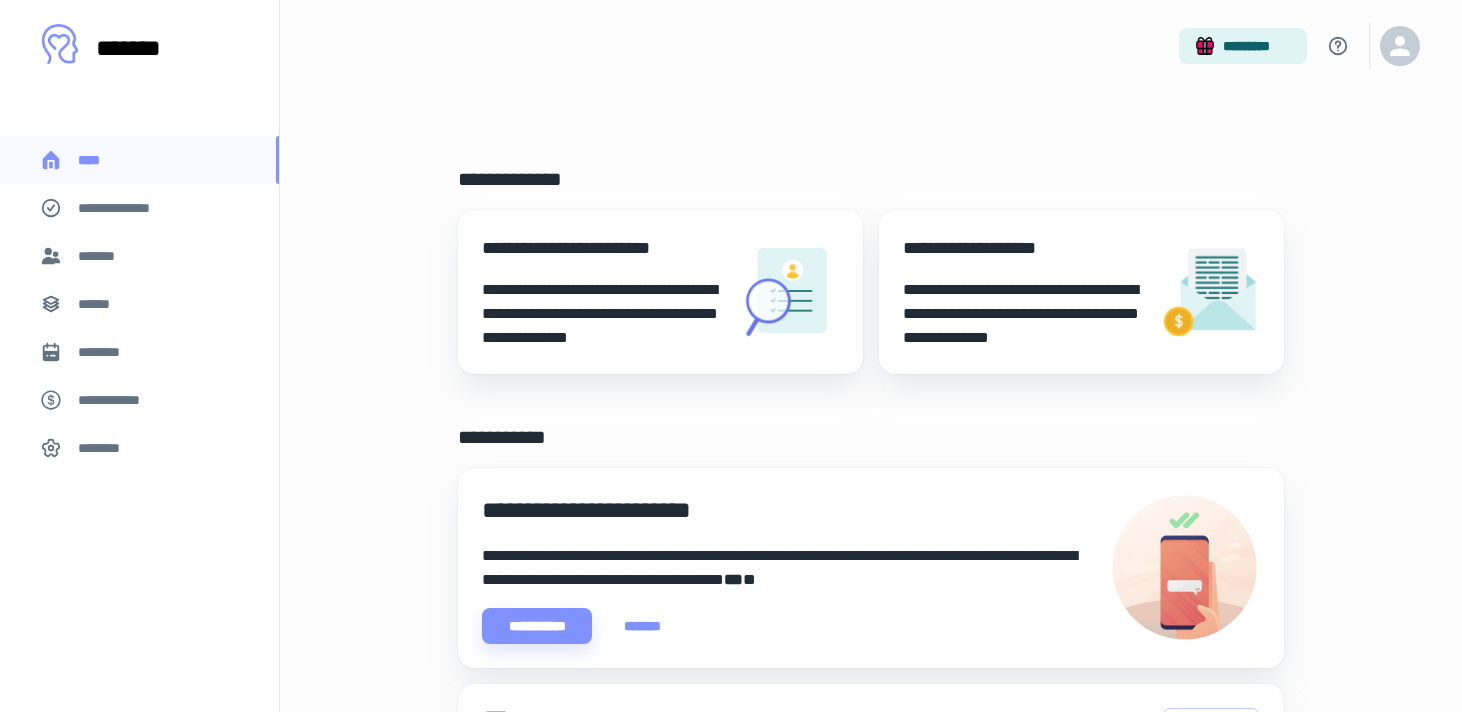 click on "*******" at bounding box center (100, 256) 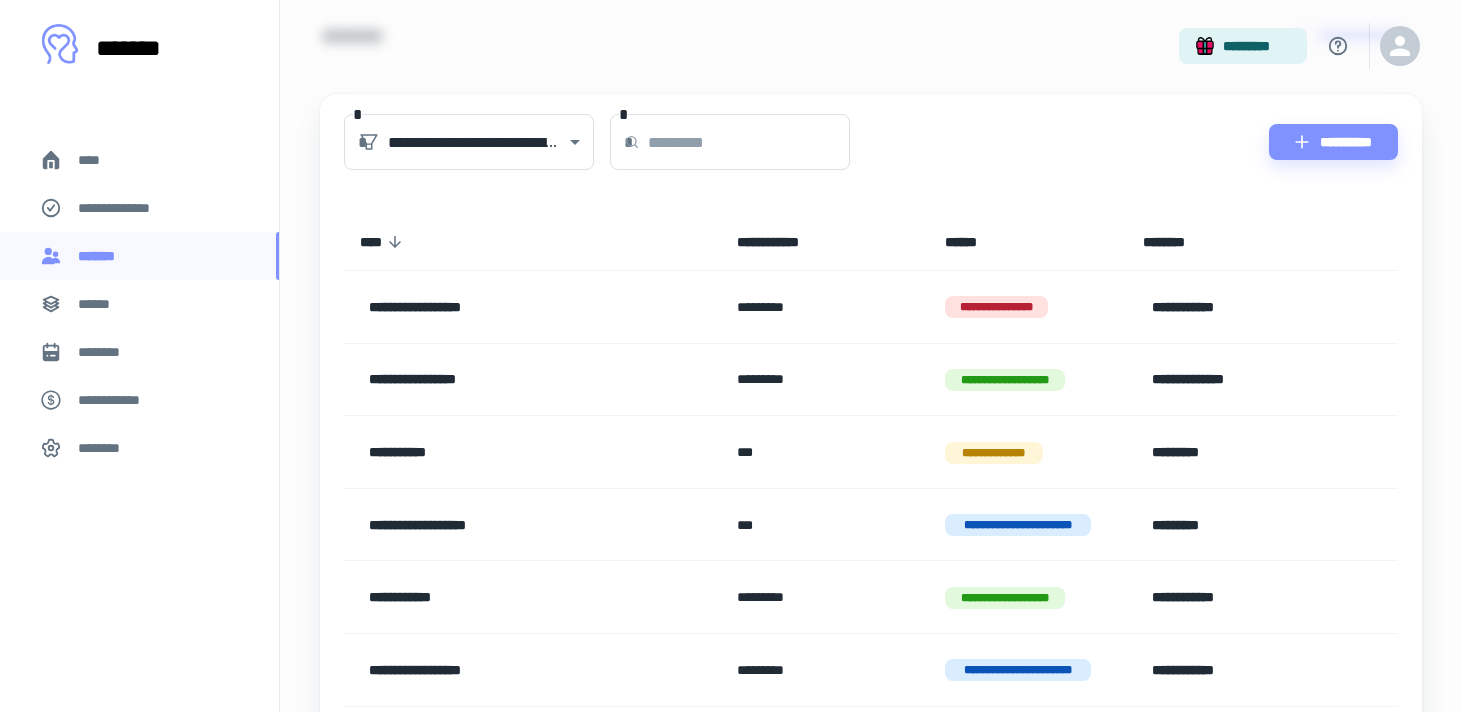 scroll, scrollTop: 100, scrollLeft: 0, axis: vertical 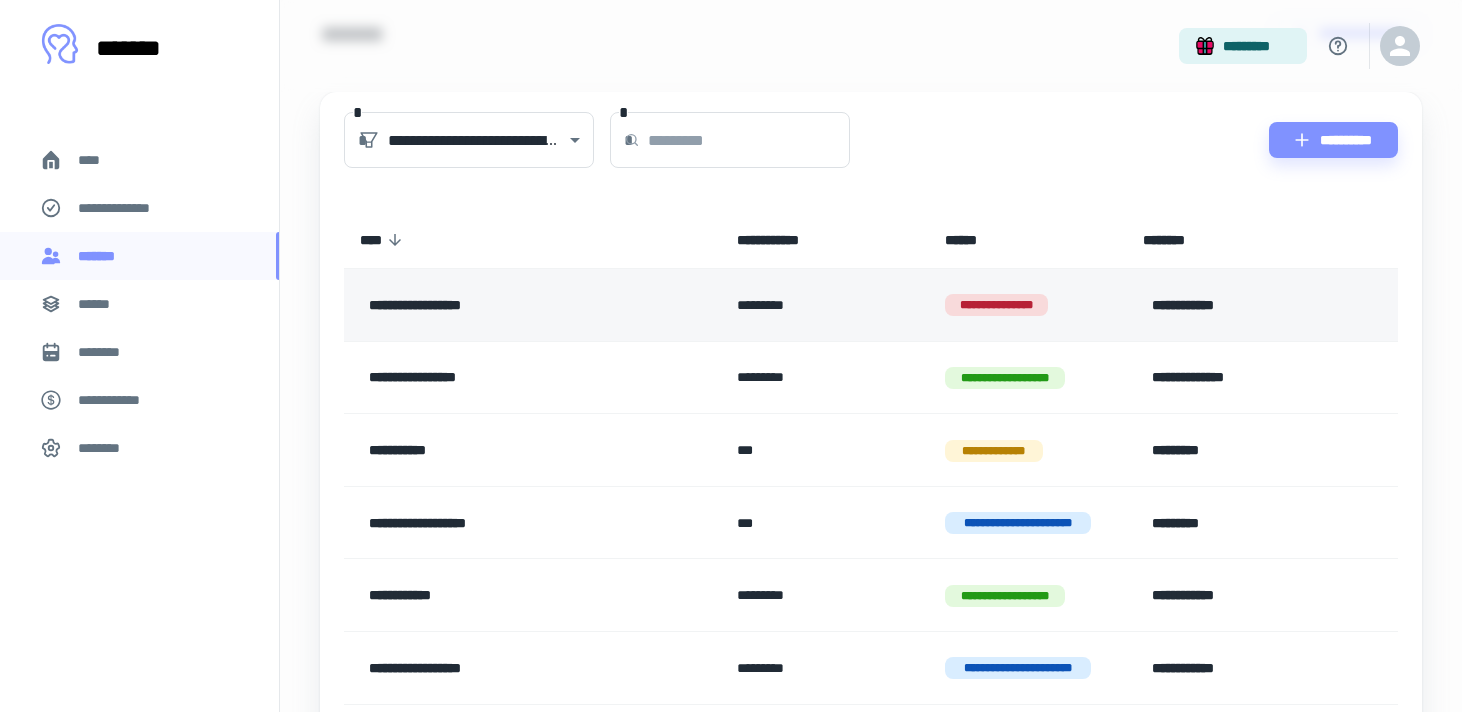 click on "*********" at bounding box center (825, 305) 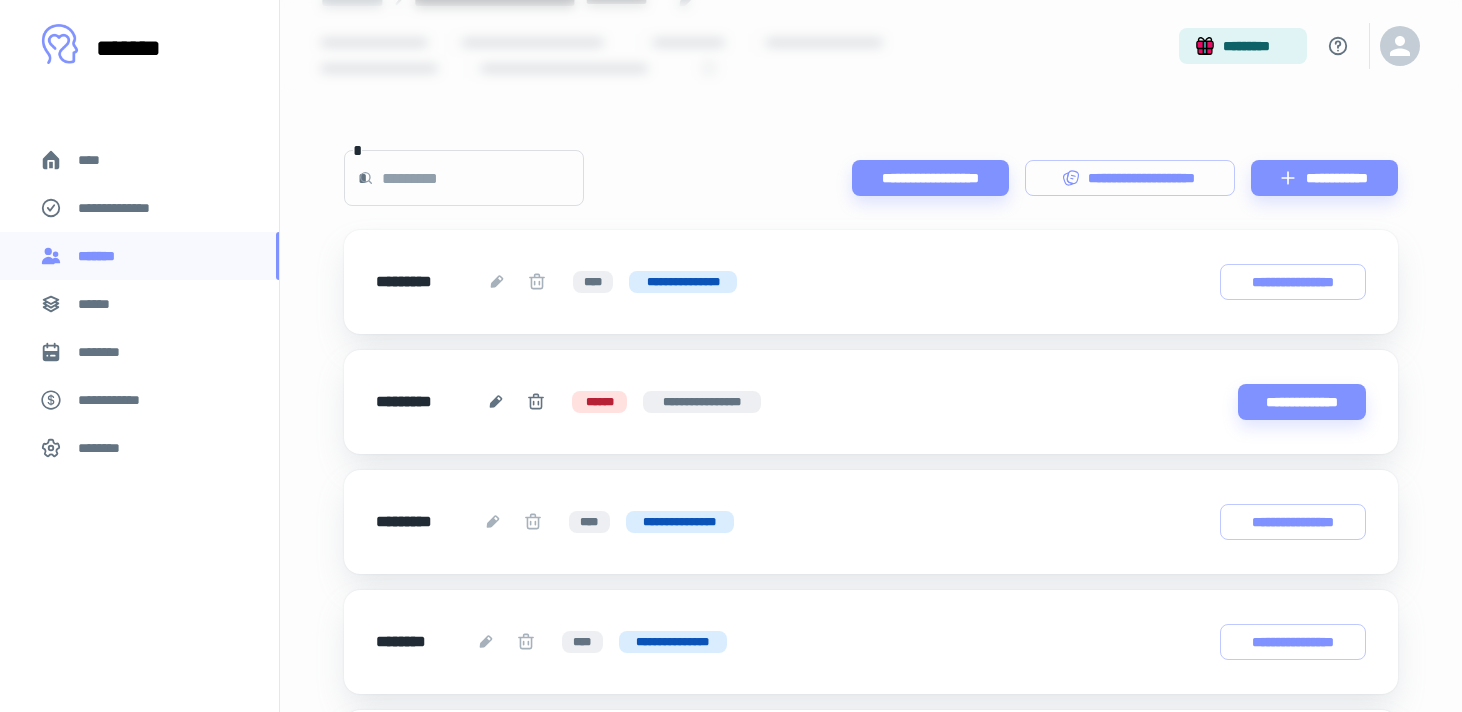 scroll, scrollTop: 138, scrollLeft: 0, axis: vertical 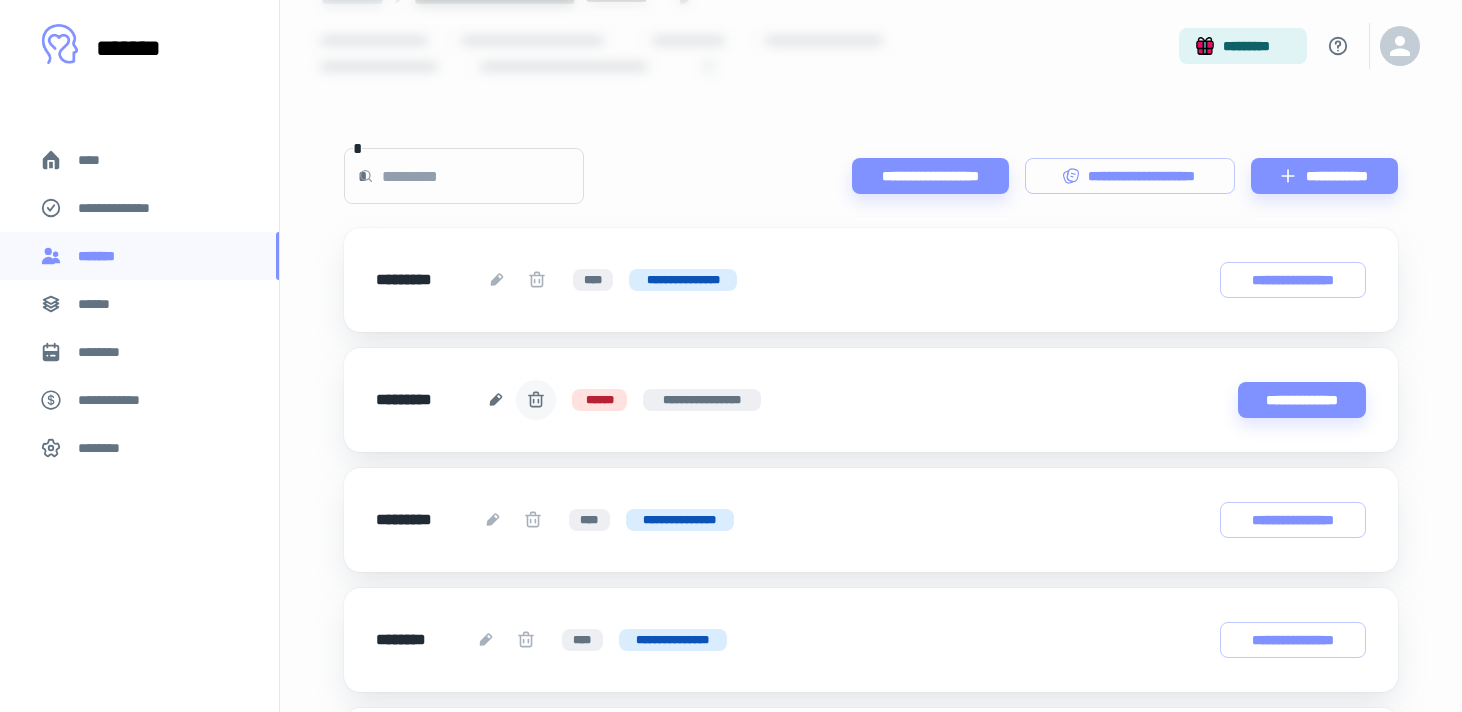 click 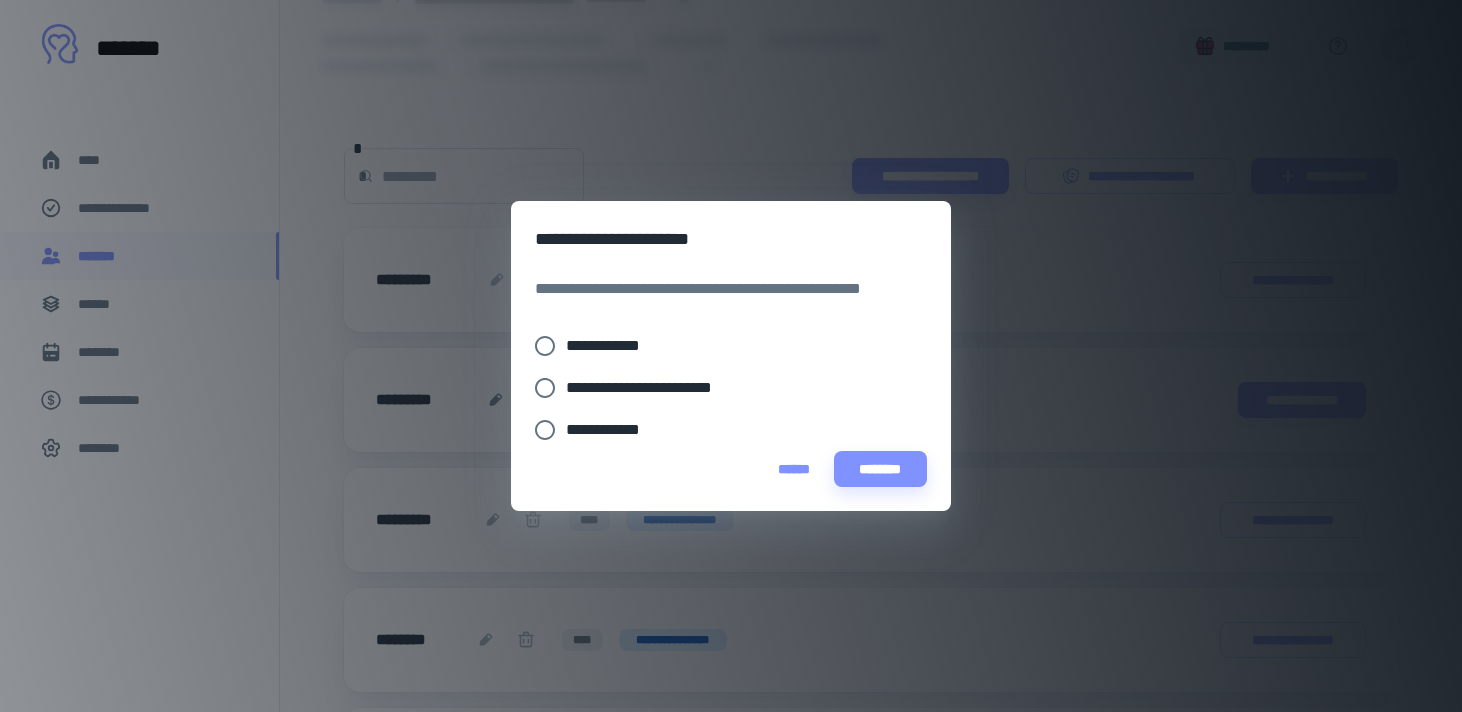 click on "**********" at bounding box center [611, 346] 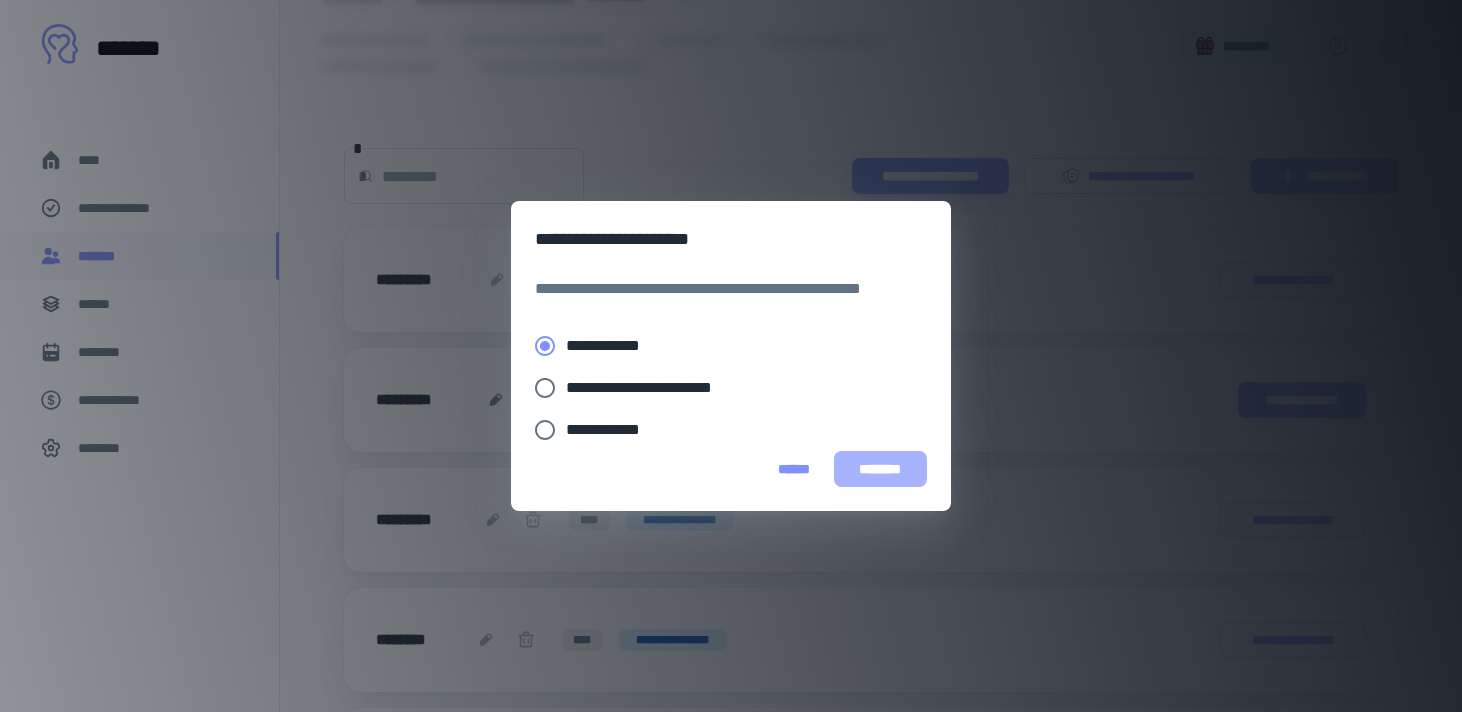 click on "********" at bounding box center (880, 469) 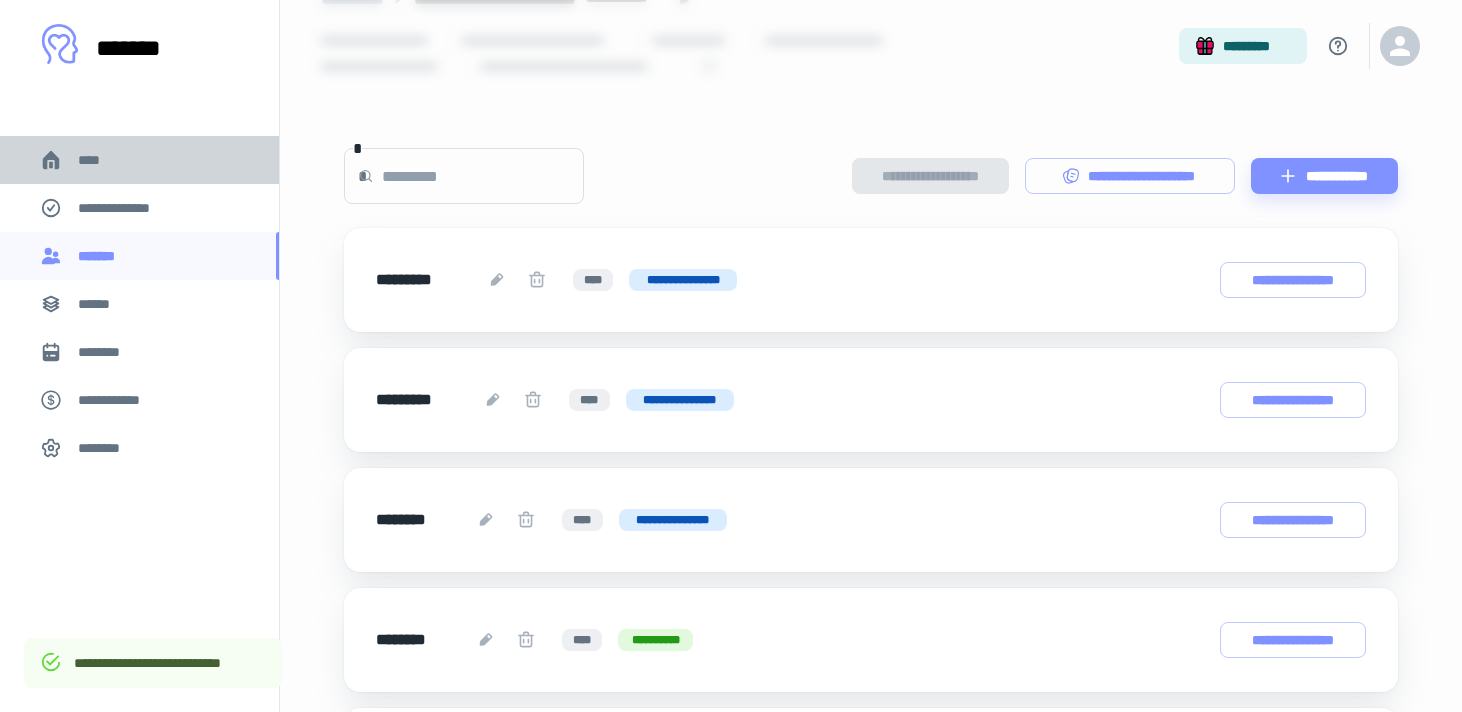 click on "****" at bounding box center (97, 160) 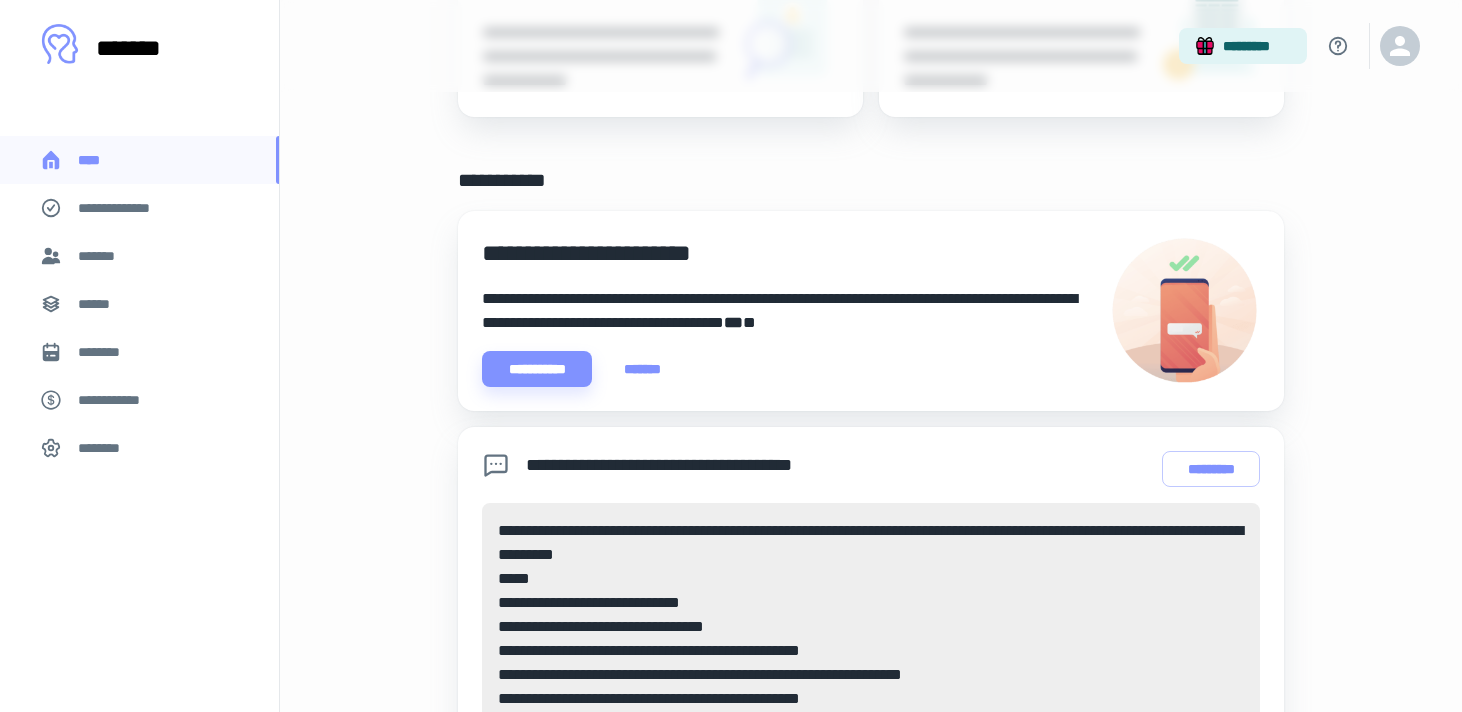 scroll, scrollTop: 0, scrollLeft: 0, axis: both 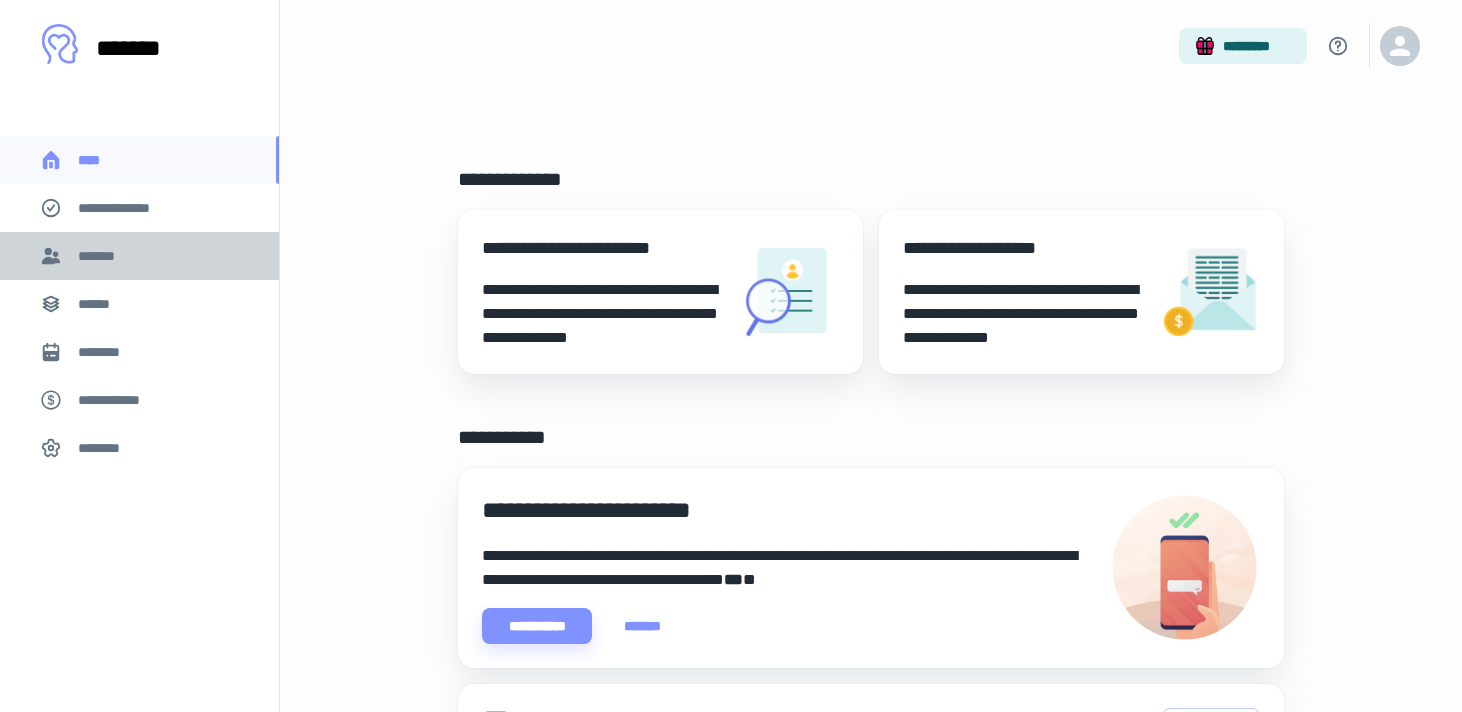 click on "*******" at bounding box center (100, 256) 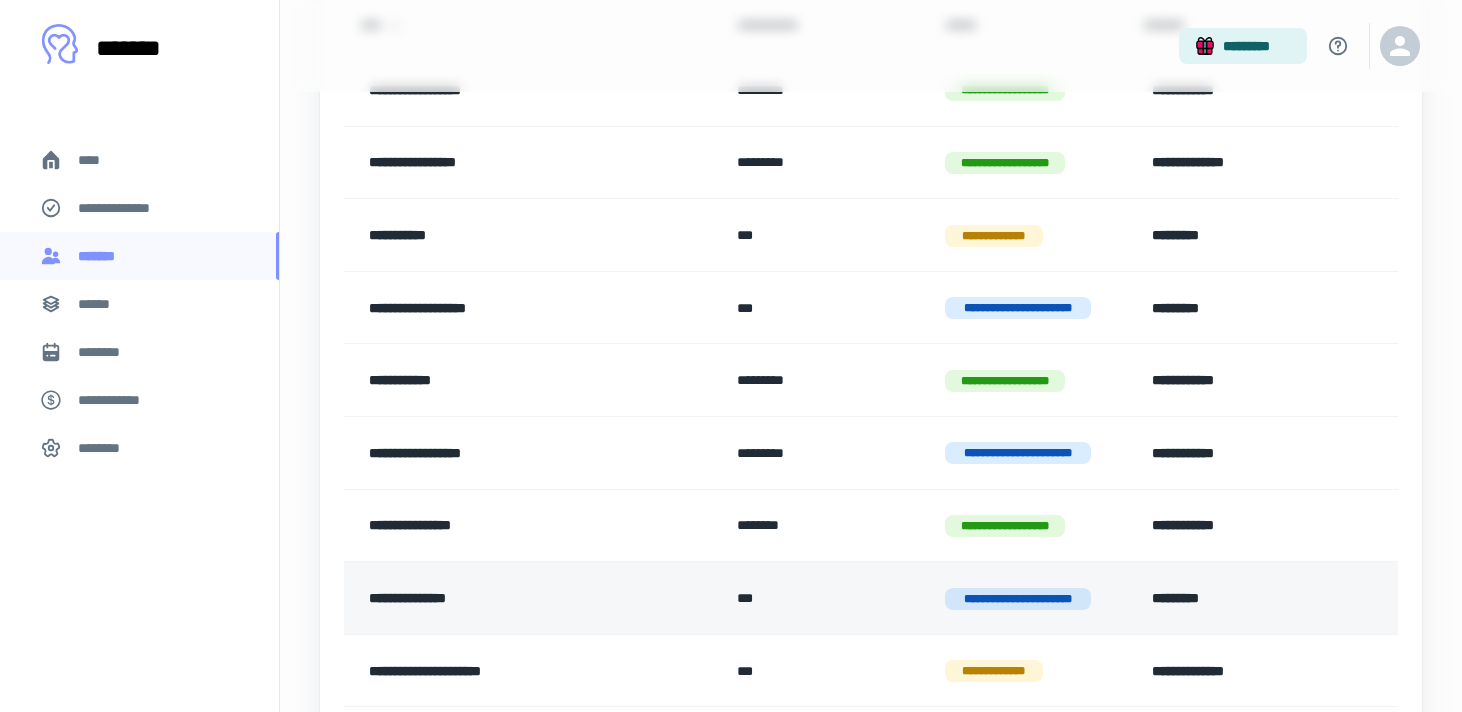 scroll, scrollTop: 317, scrollLeft: 0, axis: vertical 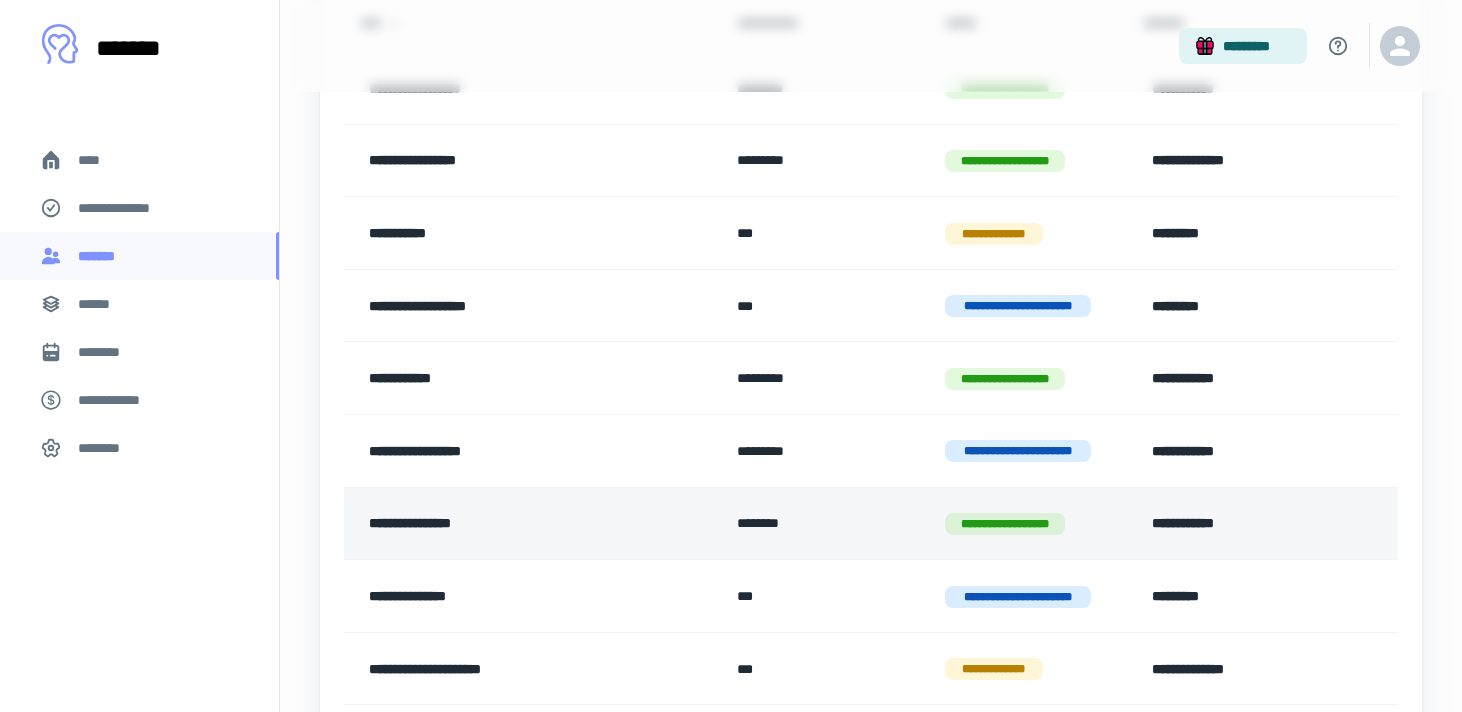 click on "**********" at bounding box center [513, 524] 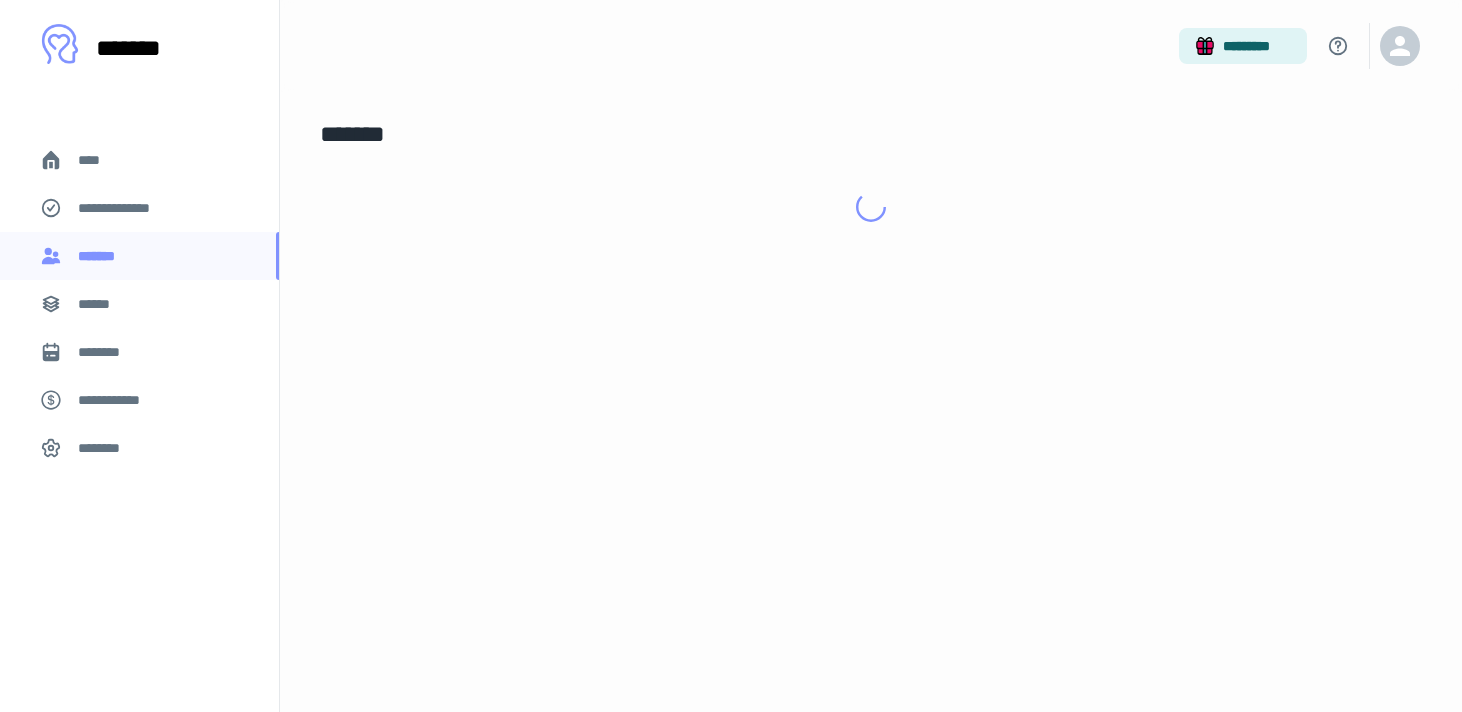 scroll, scrollTop: 0, scrollLeft: 0, axis: both 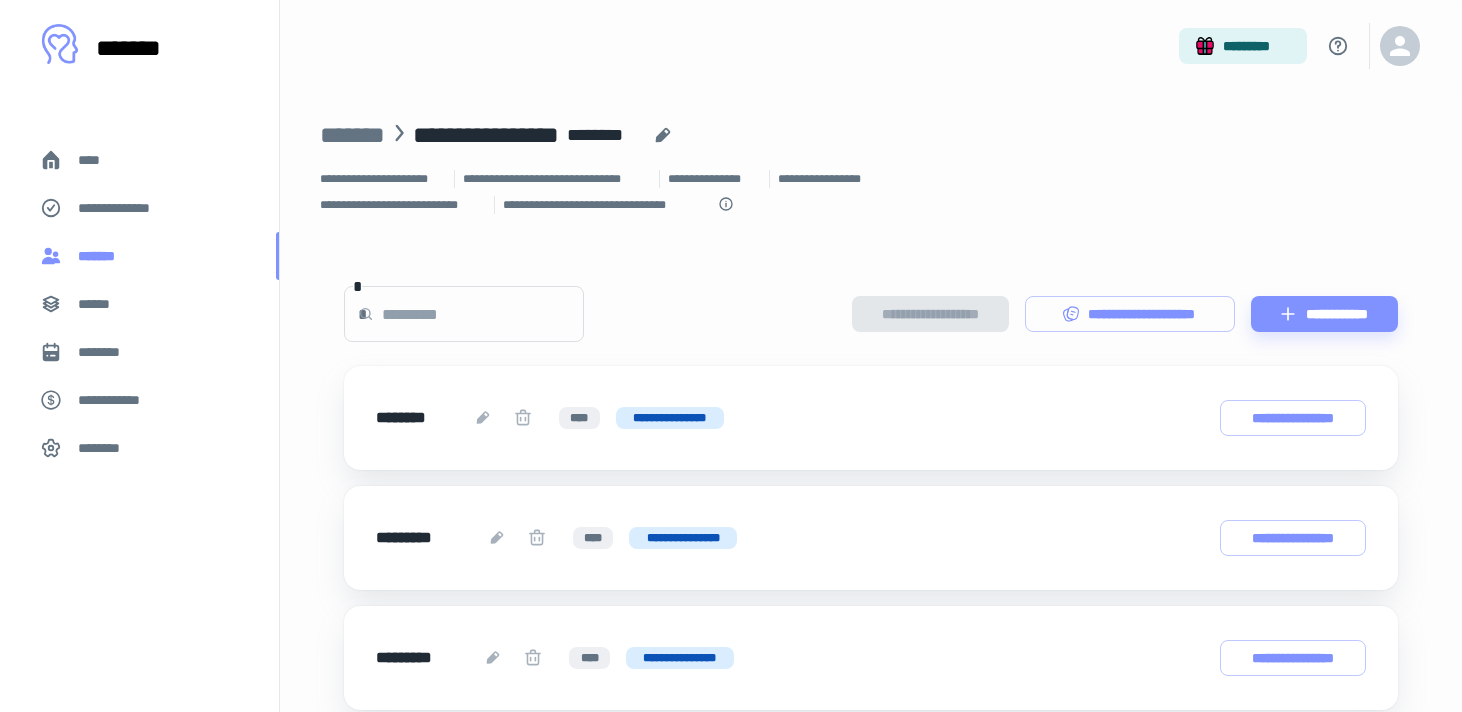 click on "*******" at bounding box center (101, 256) 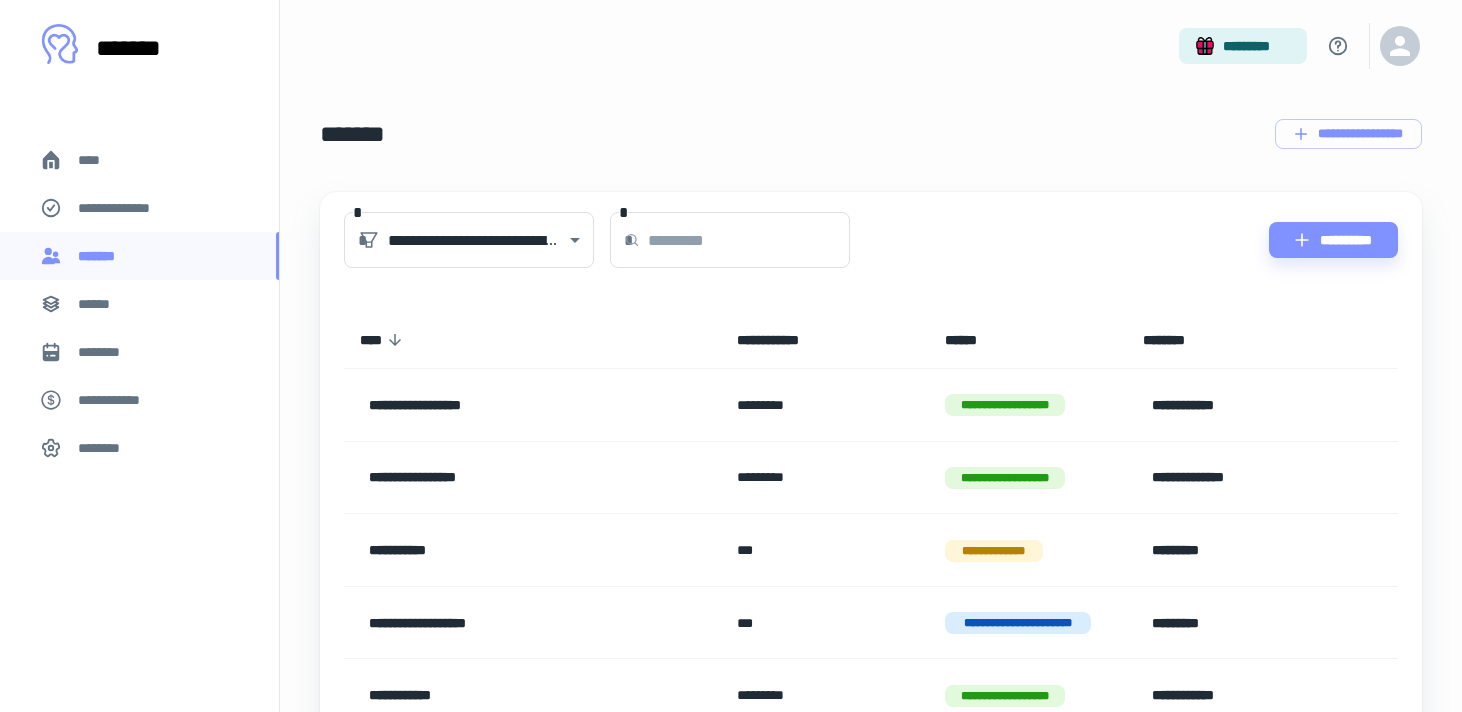 click on "**********" at bounding box center [532, 405] 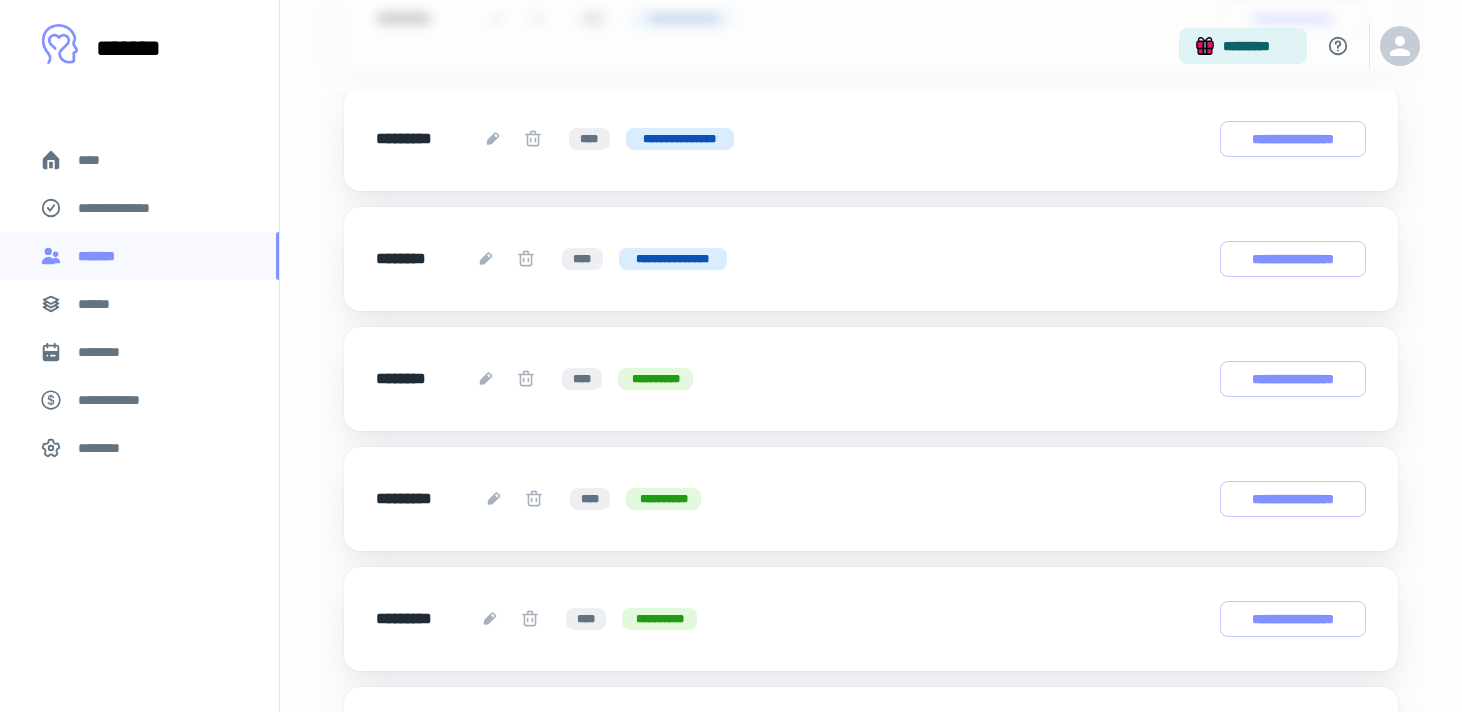 scroll, scrollTop: 397, scrollLeft: 0, axis: vertical 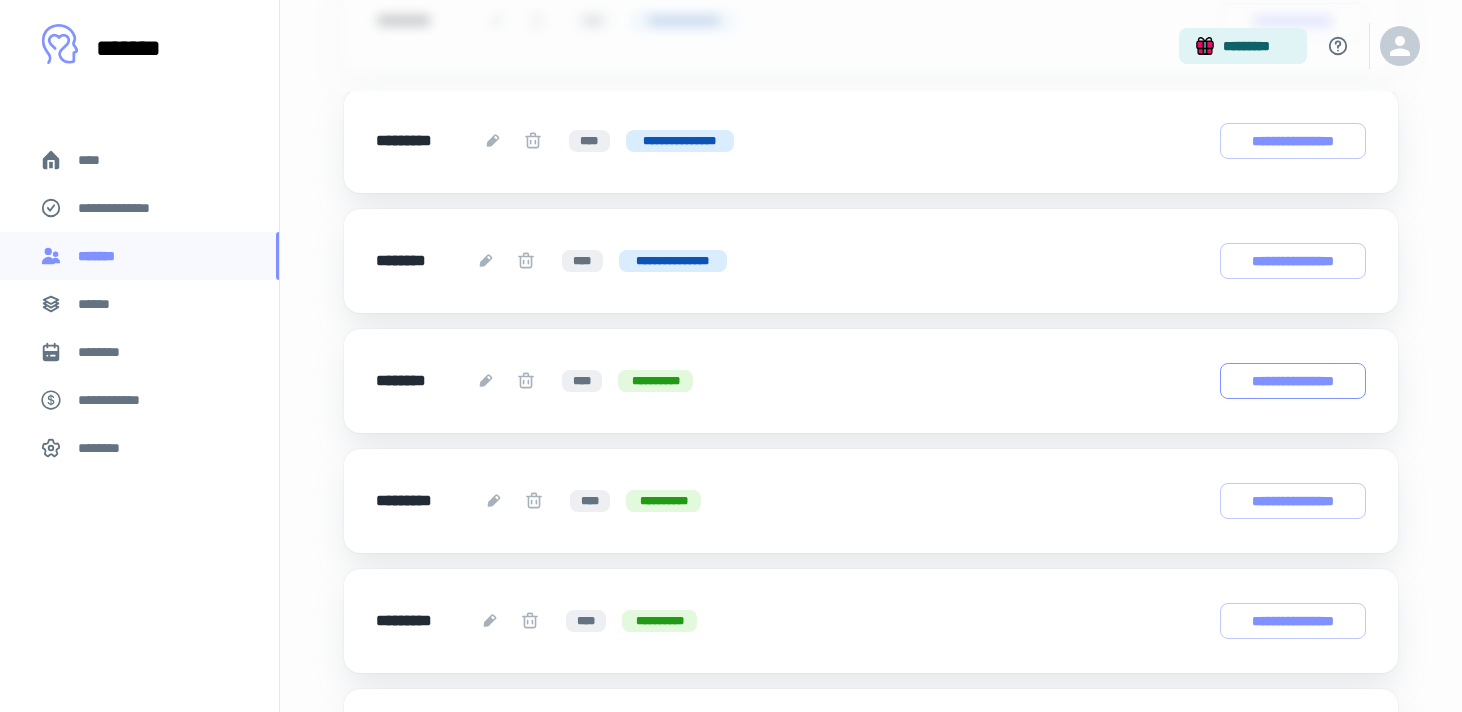 click on "**********" at bounding box center (1293, 381) 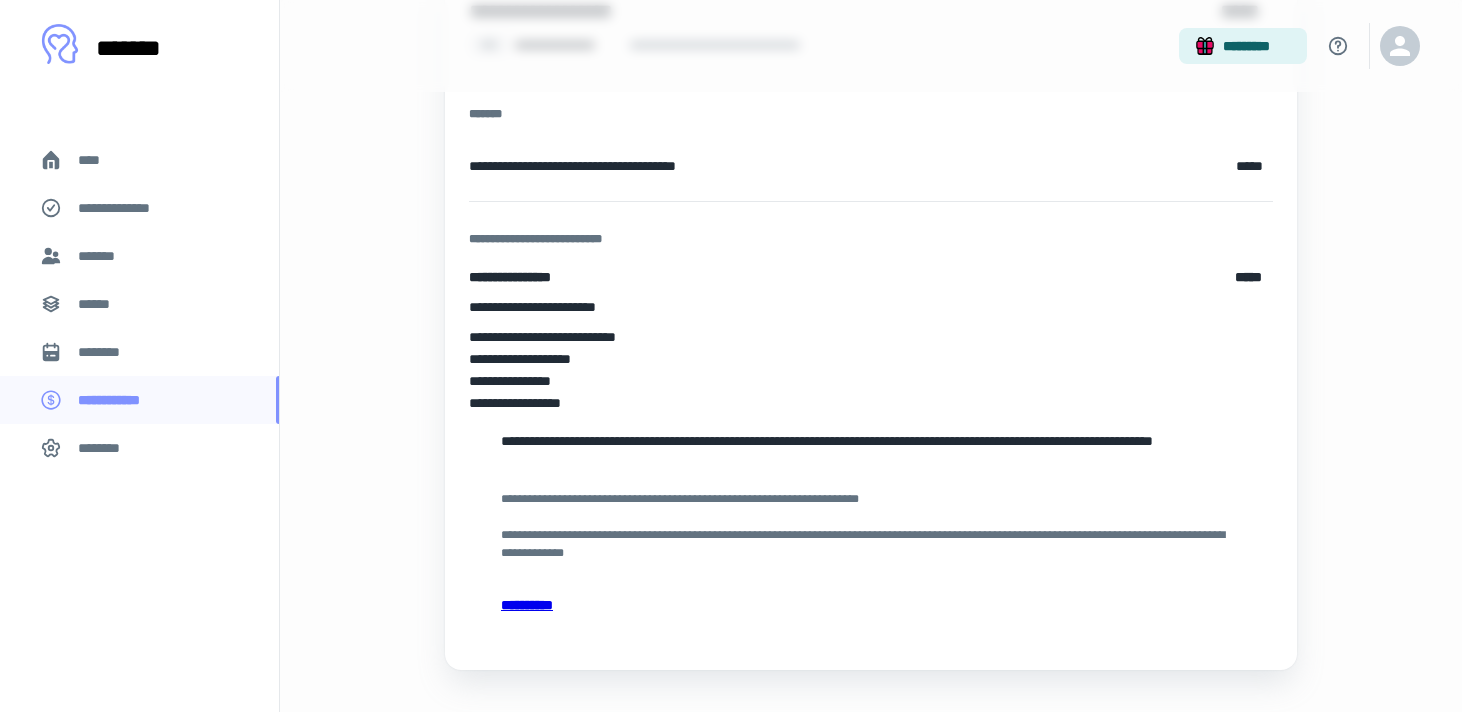 scroll, scrollTop: 268, scrollLeft: 0, axis: vertical 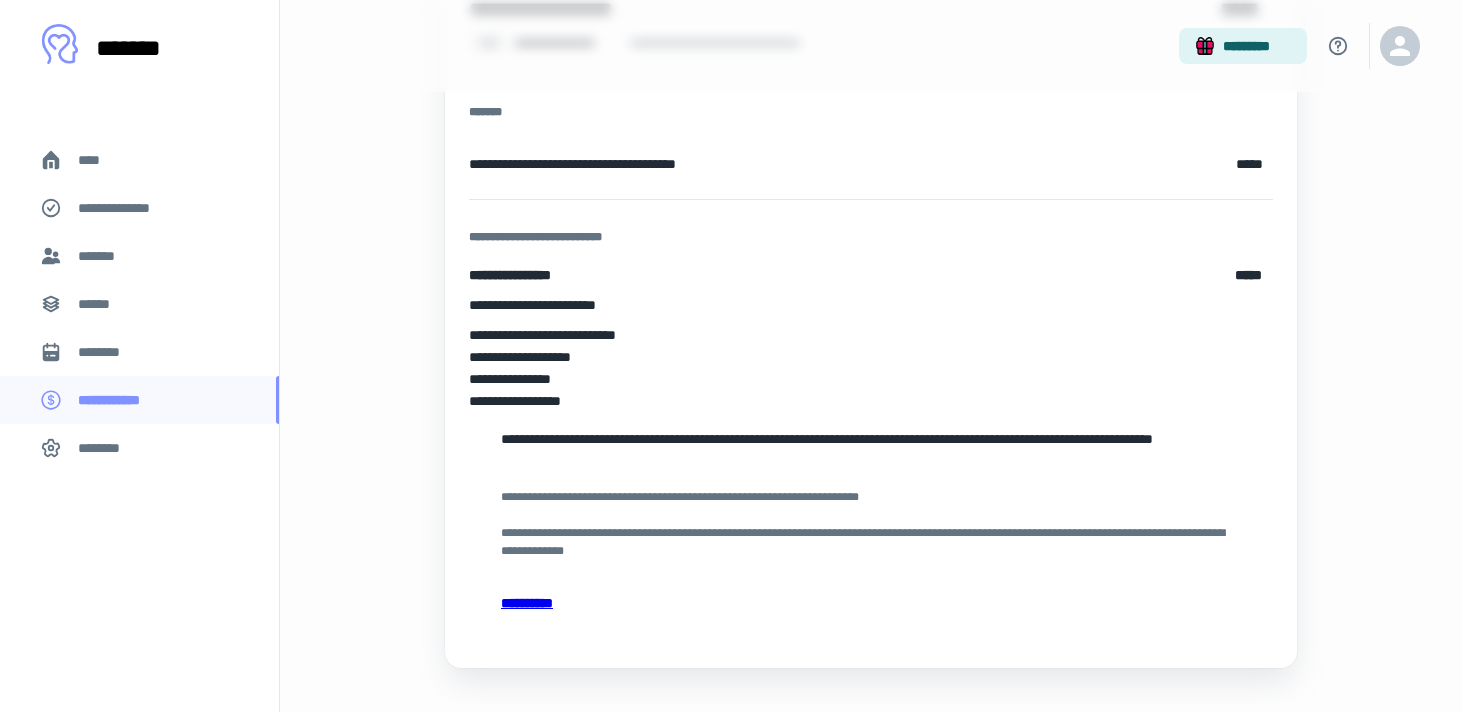click on "****" at bounding box center [97, 160] 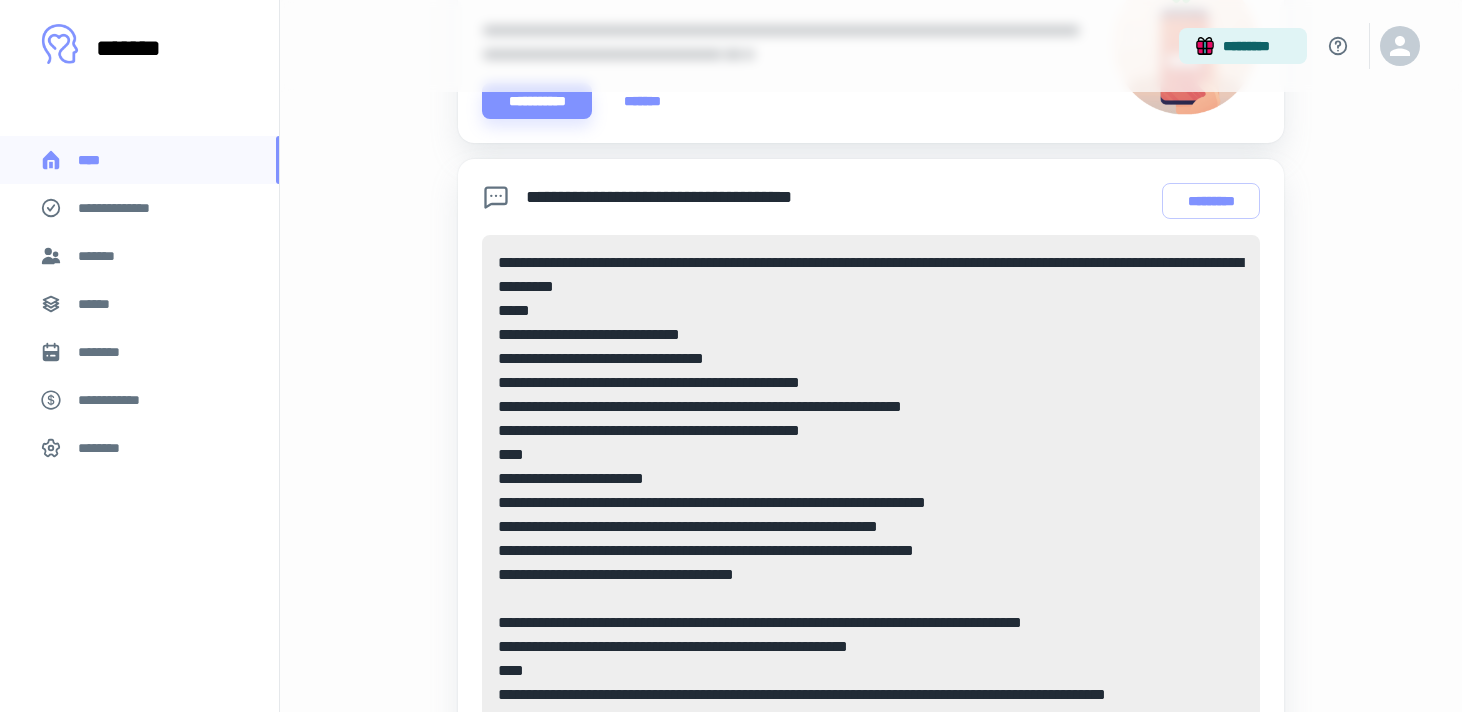 scroll, scrollTop: 528, scrollLeft: 0, axis: vertical 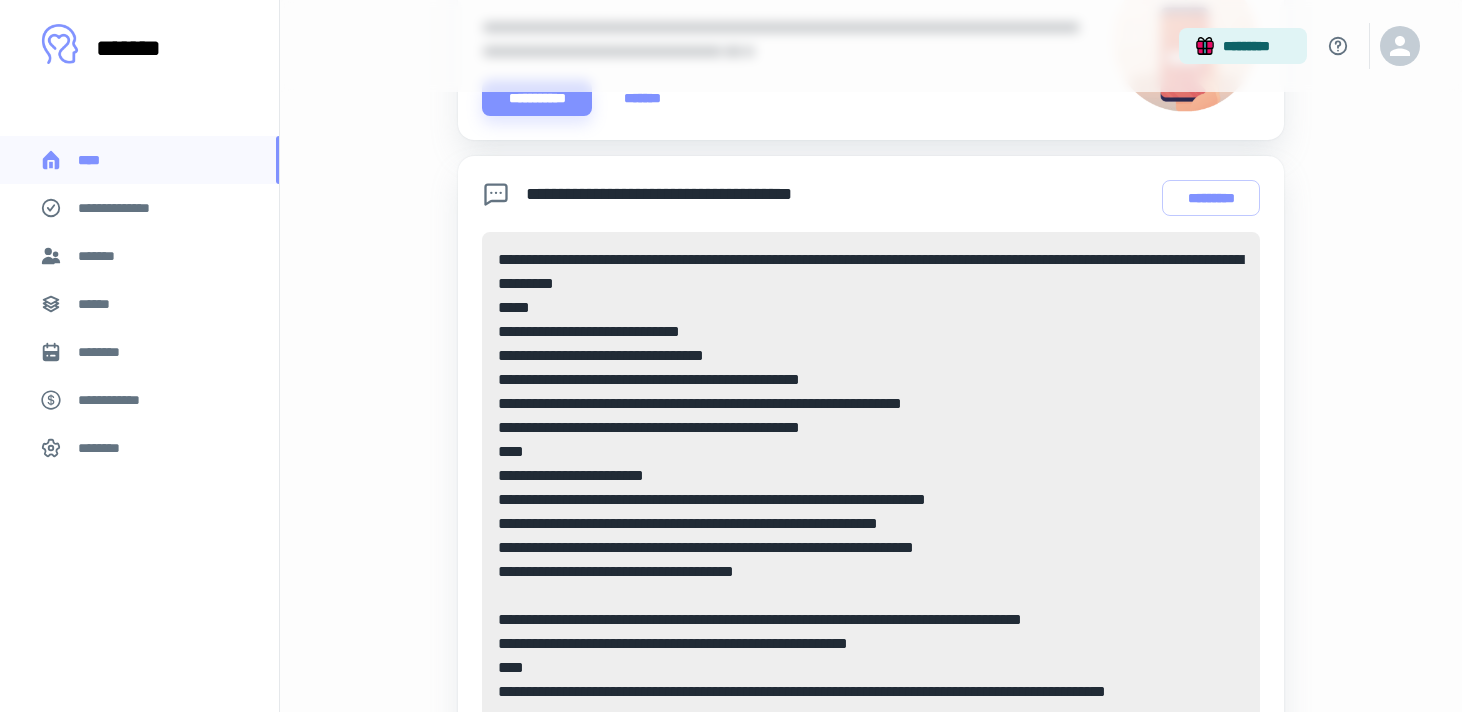 click on "*******" at bounding box center [139, 256] 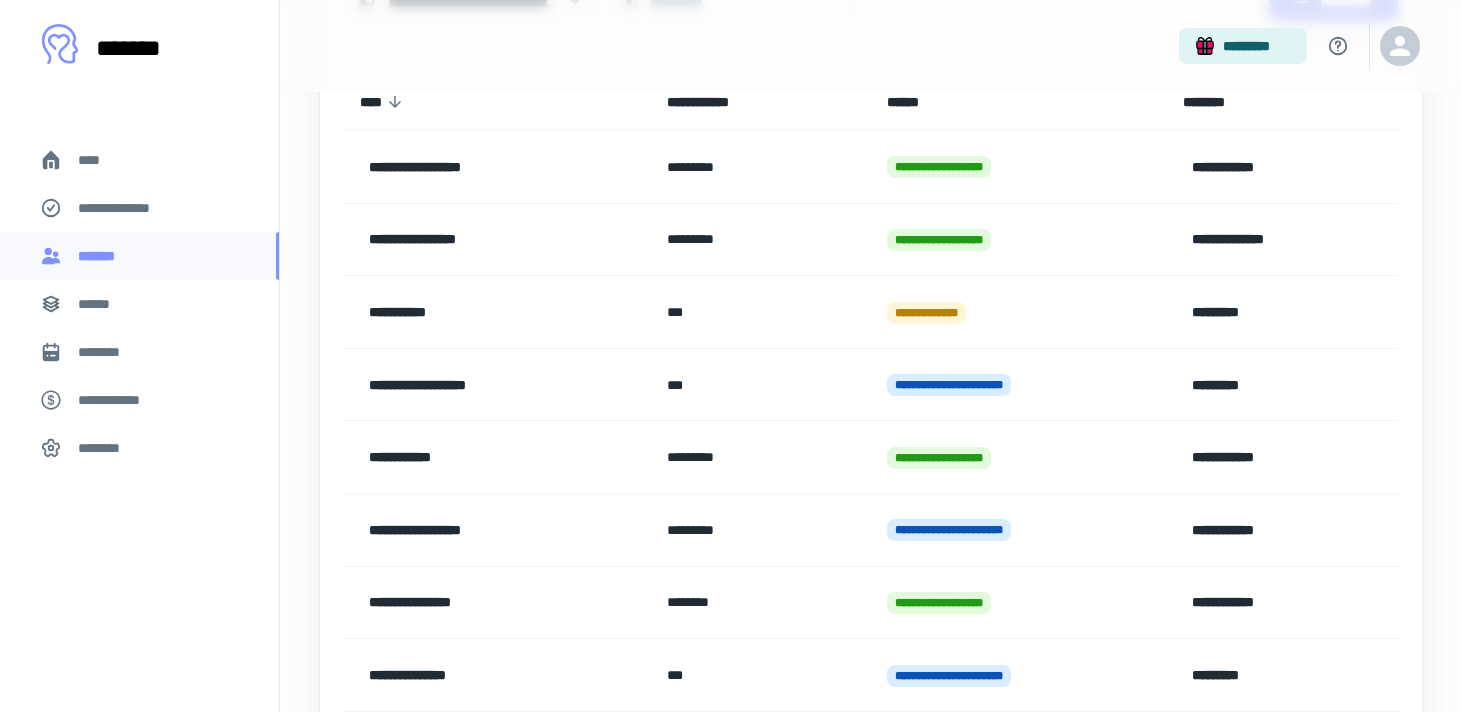 scroll, scrollTop: 254, scrollLeft: 0, axis: vertical 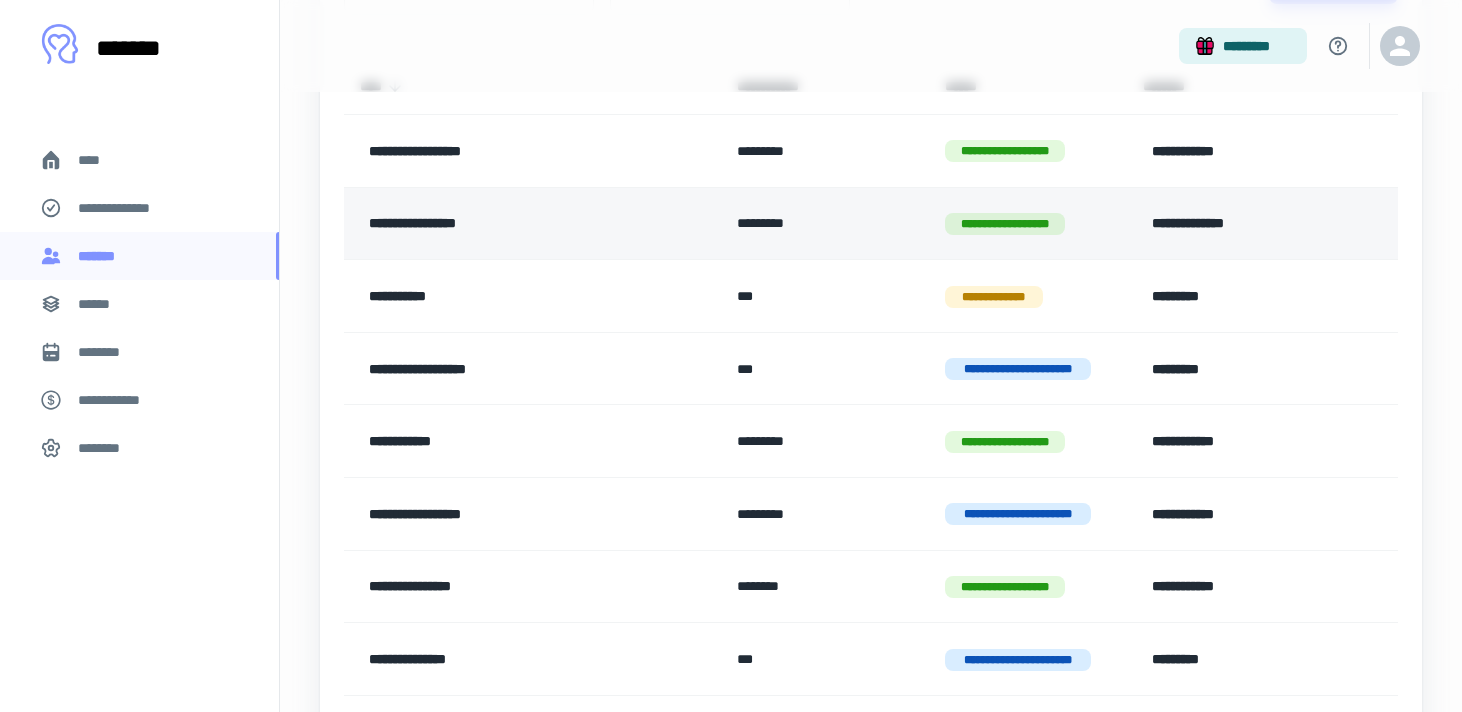 click on "**********" at bounding box center [1028, 223] 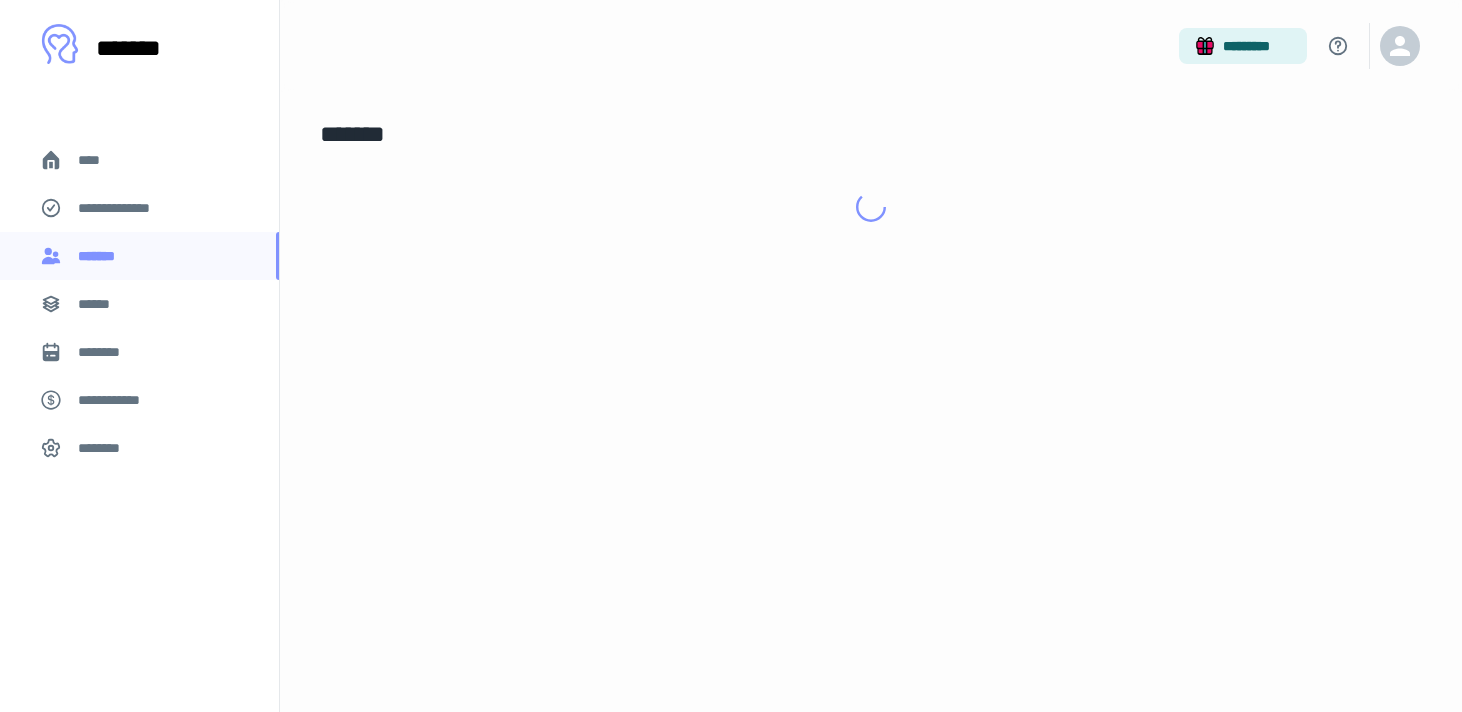 scroll, scrollTop: 0, scrollLeft: 0, axis: both 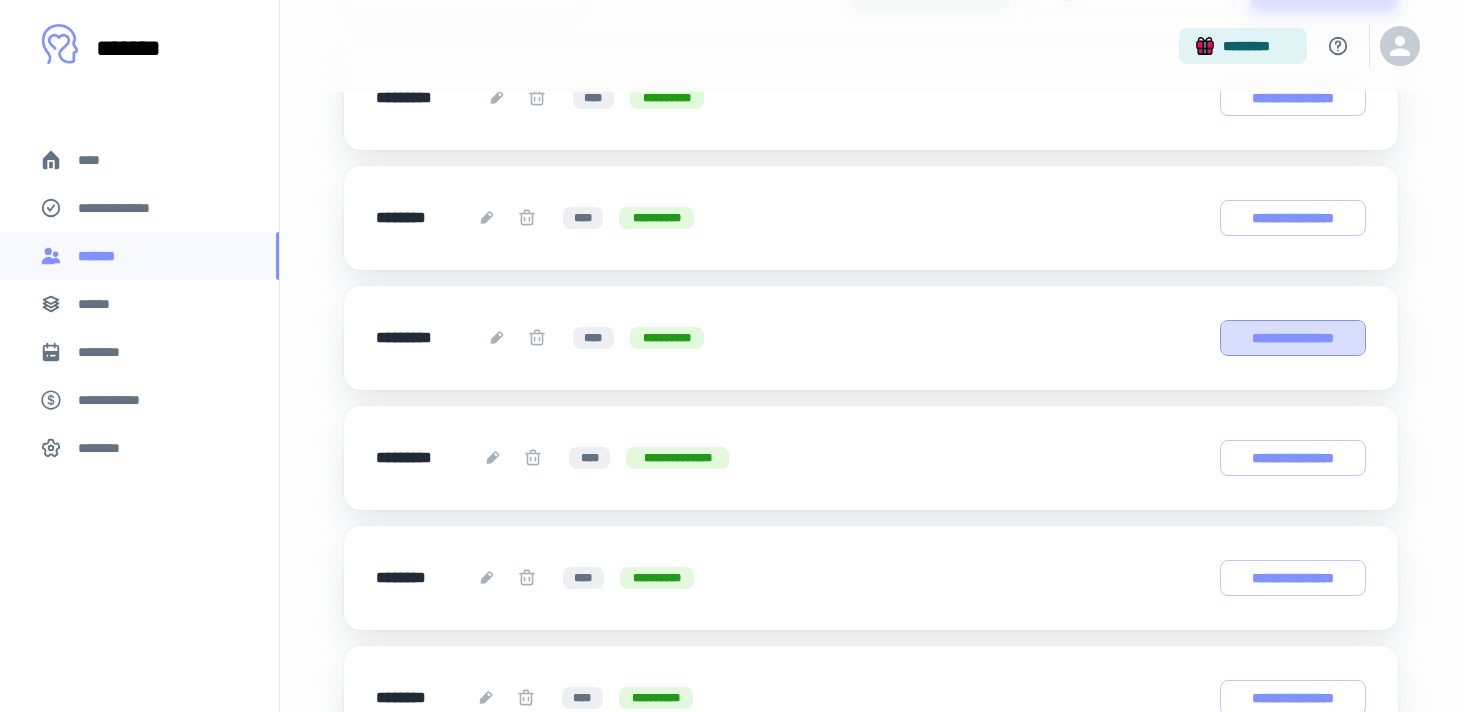 click on "**********" at bounding box center (1293, 338) 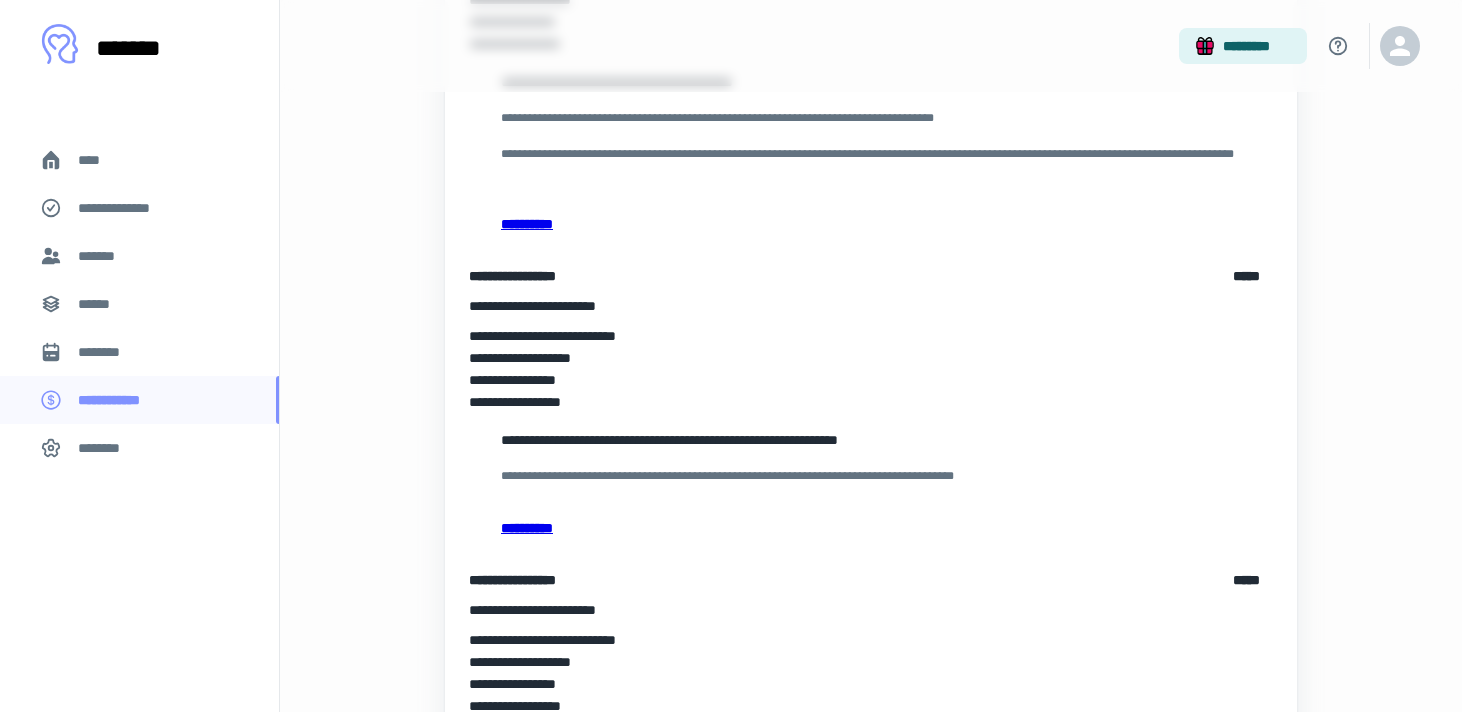 scroll, scrollTop: 0, scrollLeft: 0, axis: both 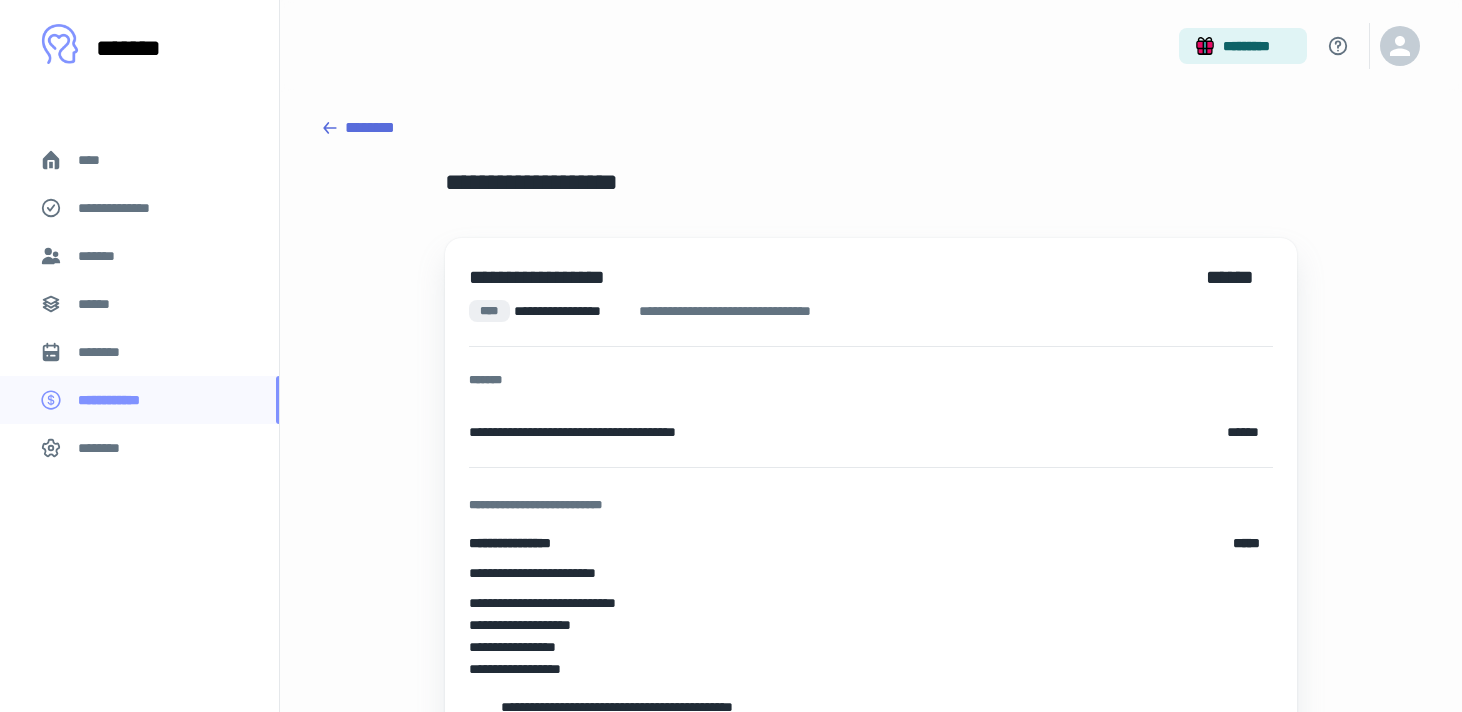 click on "********" at bounding box center [871, 128] 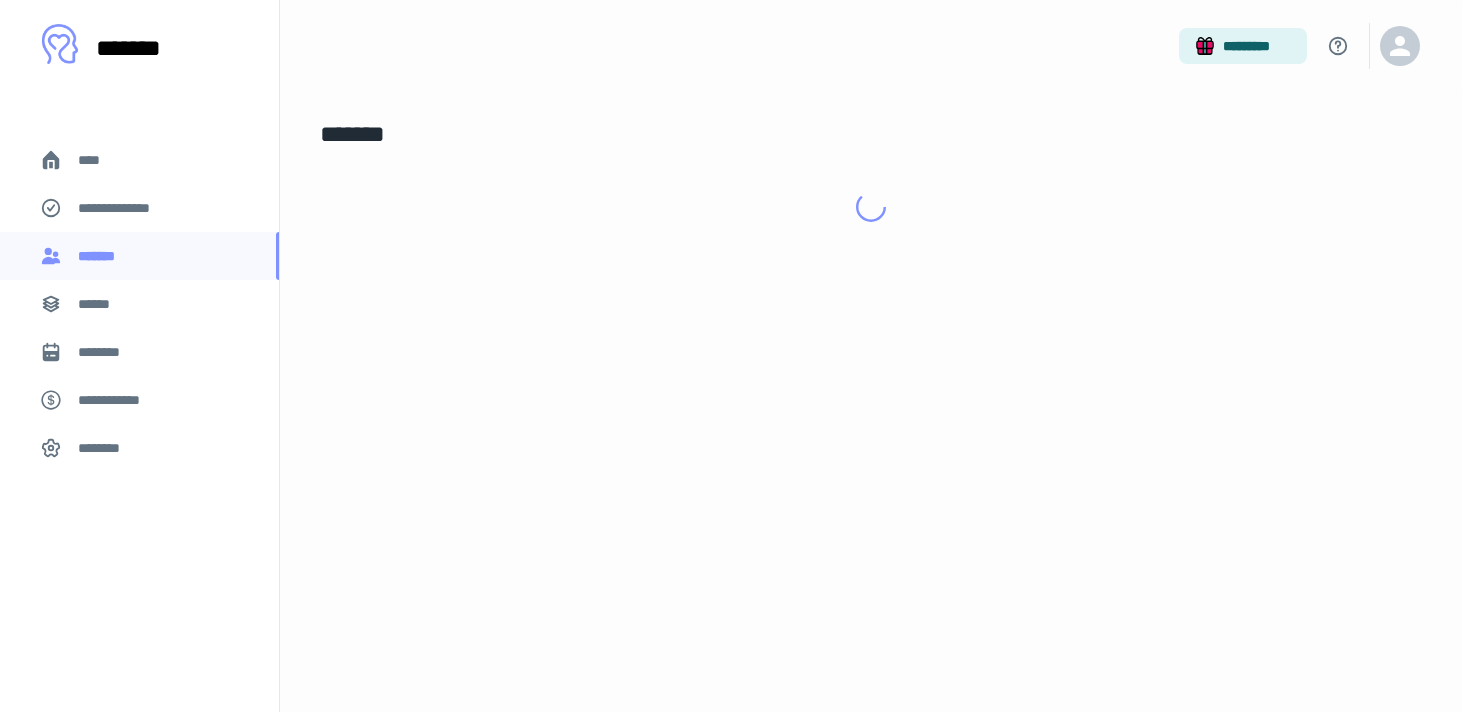 scroll, scrollTop: 51, scrollLeft: 0, axis: vertical 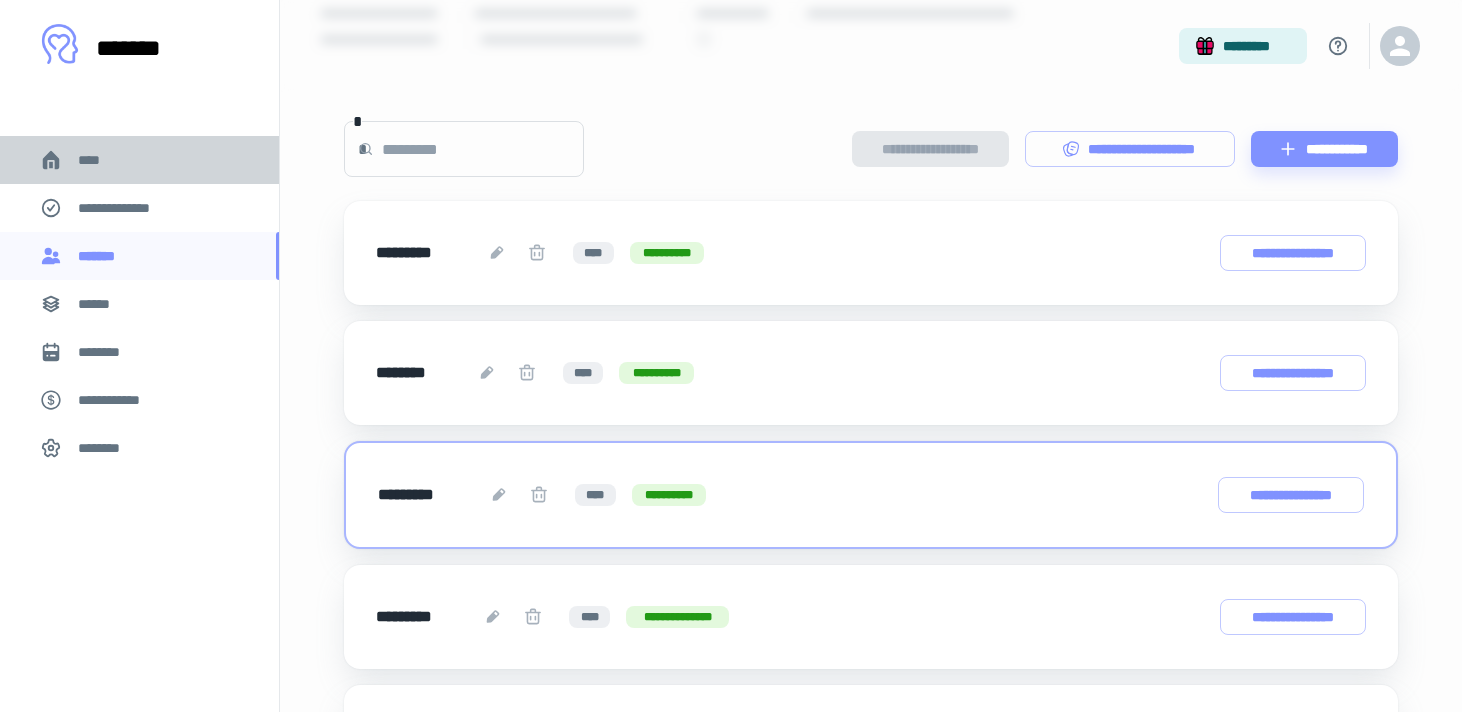 click on "****" at bounding box center (97, 160) 